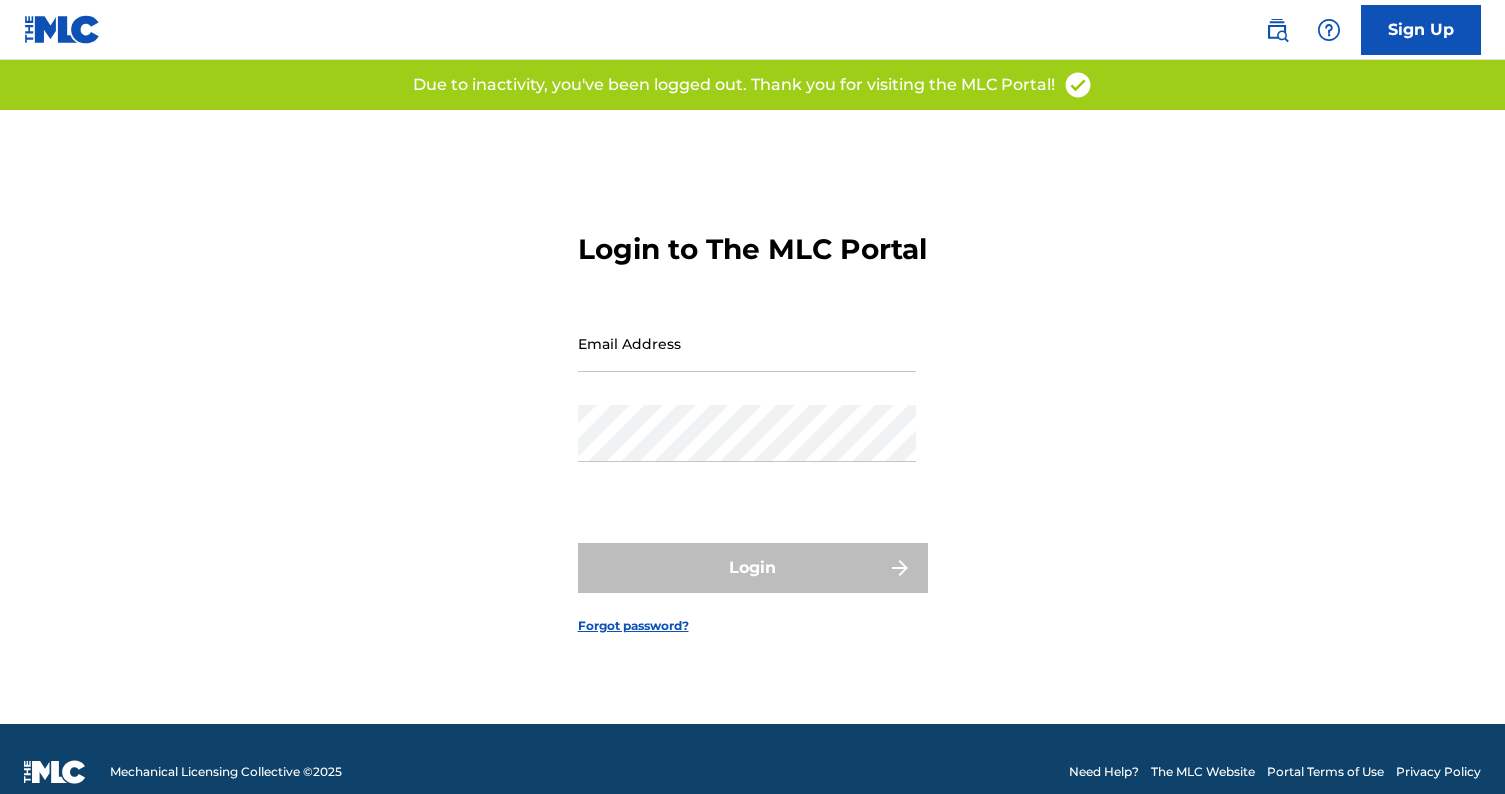 scroll, scrollTop: 0, scrollLeft: 0, axis: both 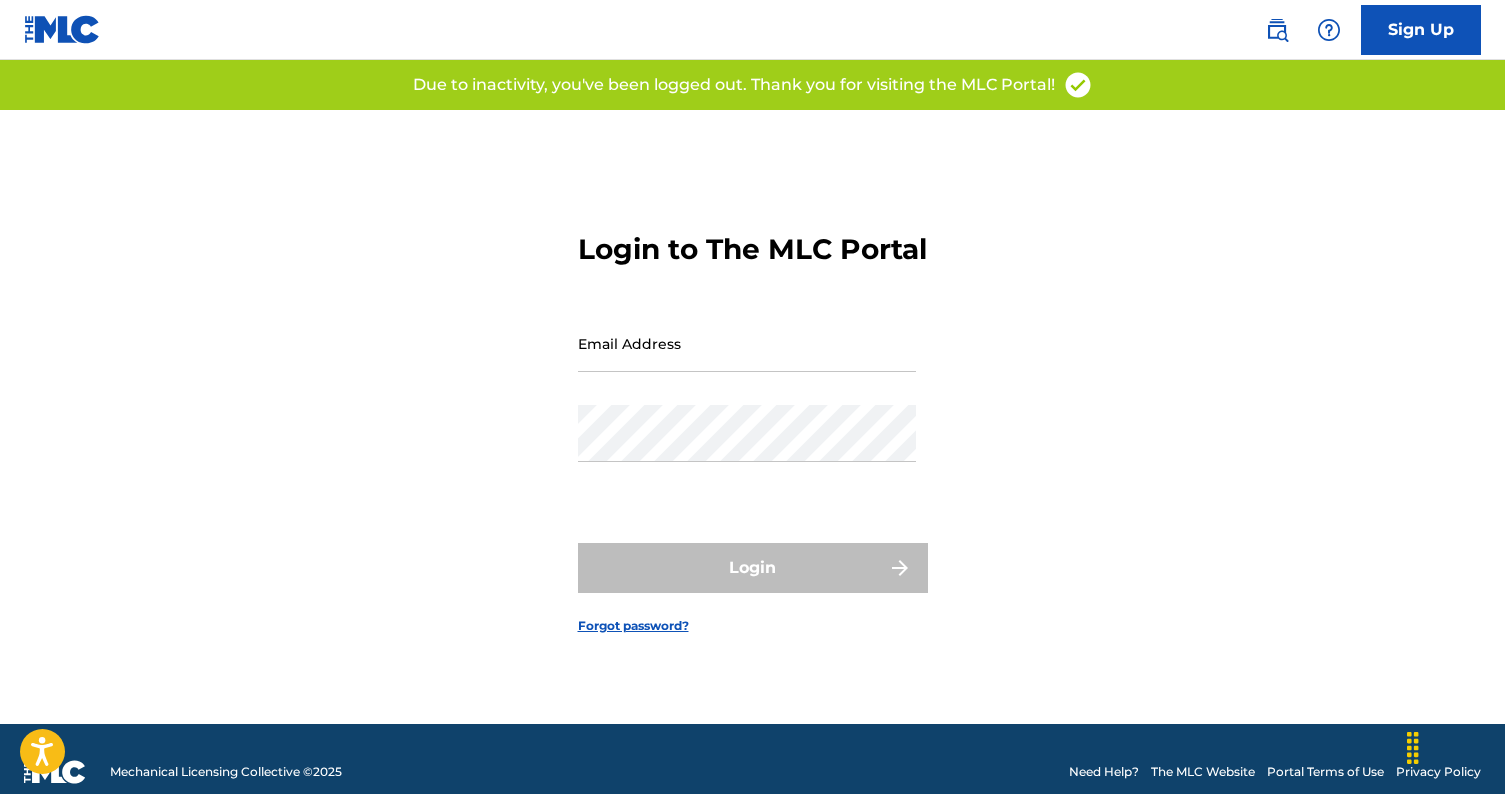 click on "Email Address" at bounding box center [747, 343] 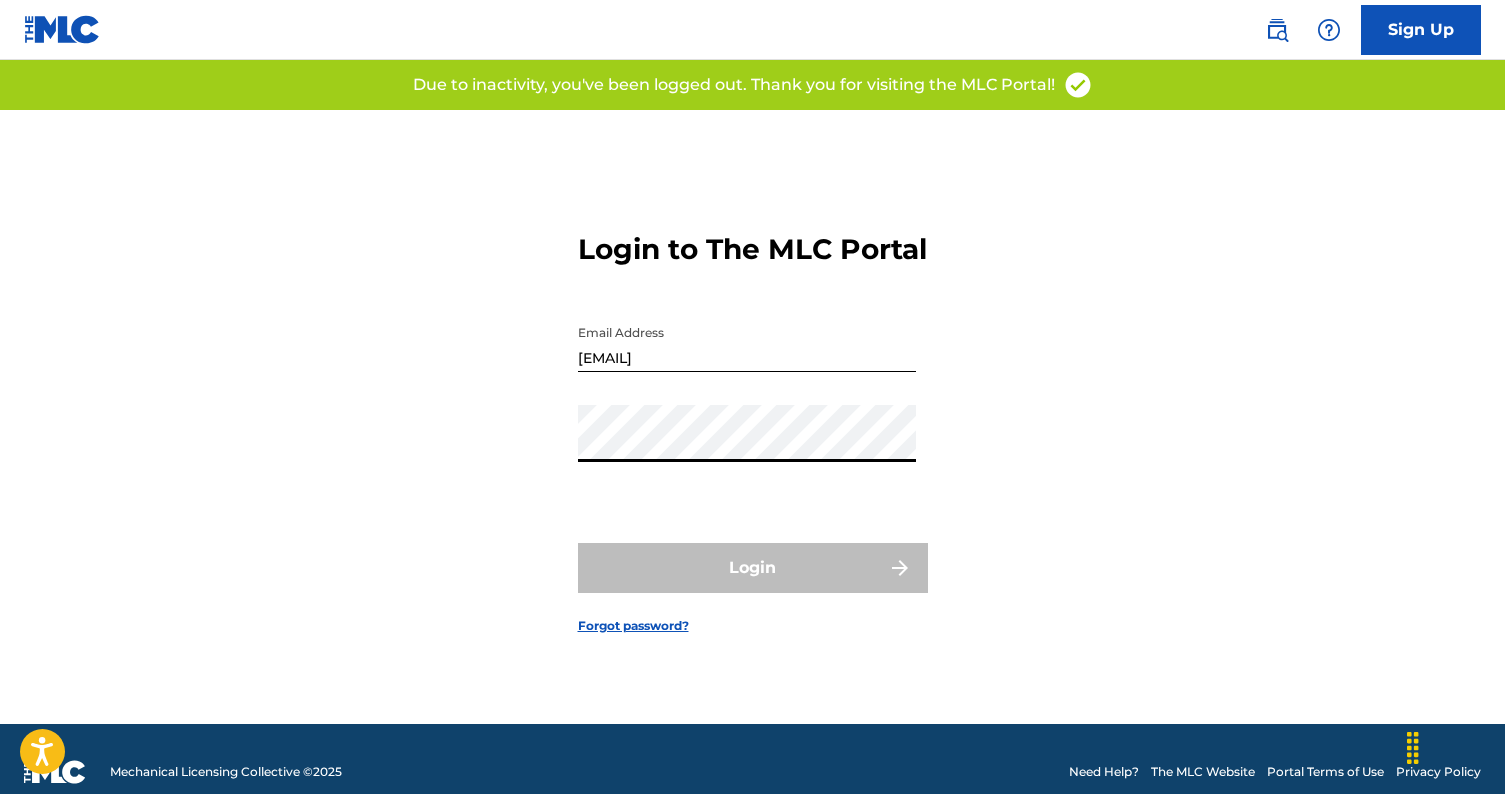 type on "[EMAIL]" 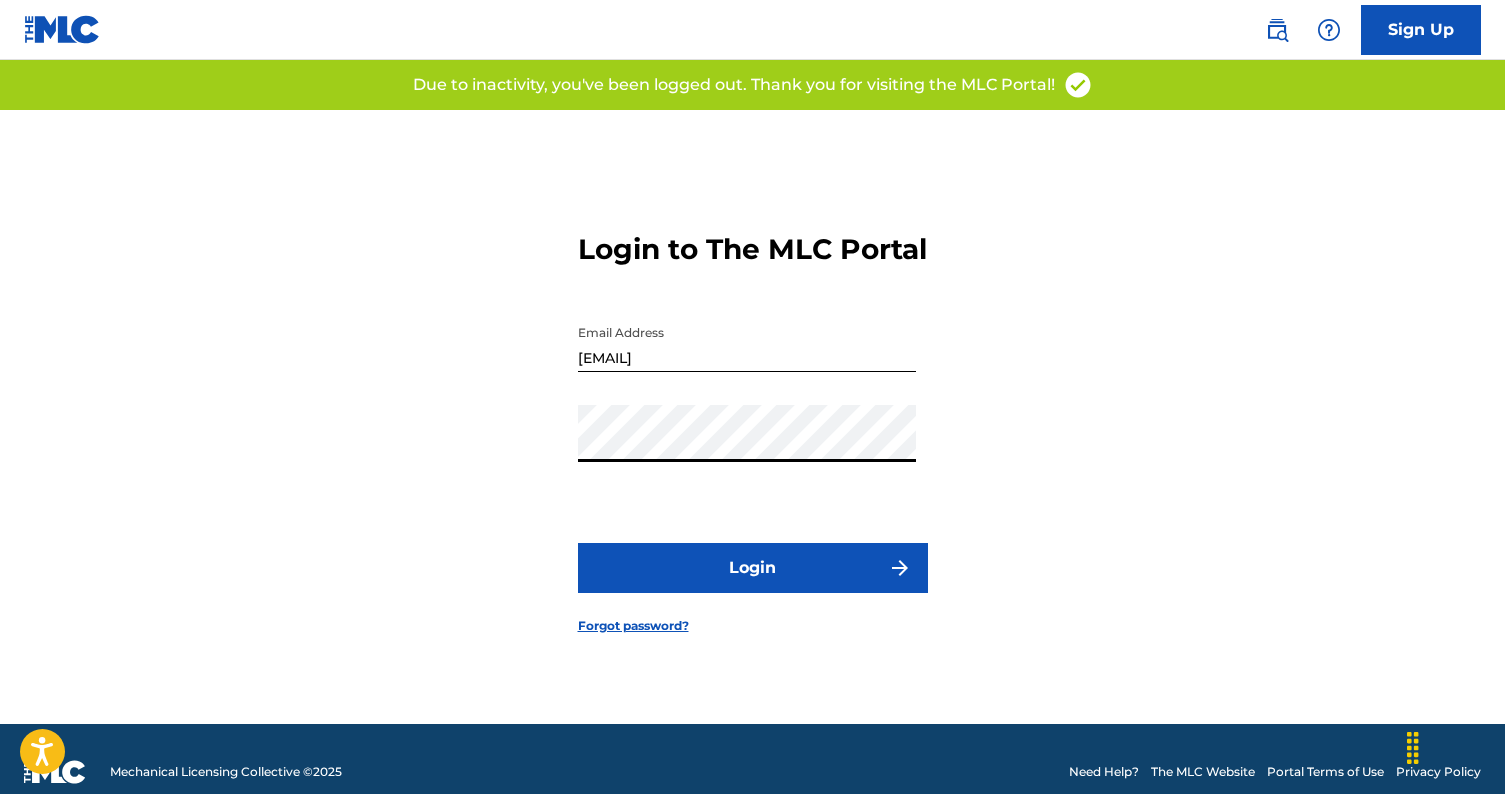 click on "Login" at bounding box center [753, 568] 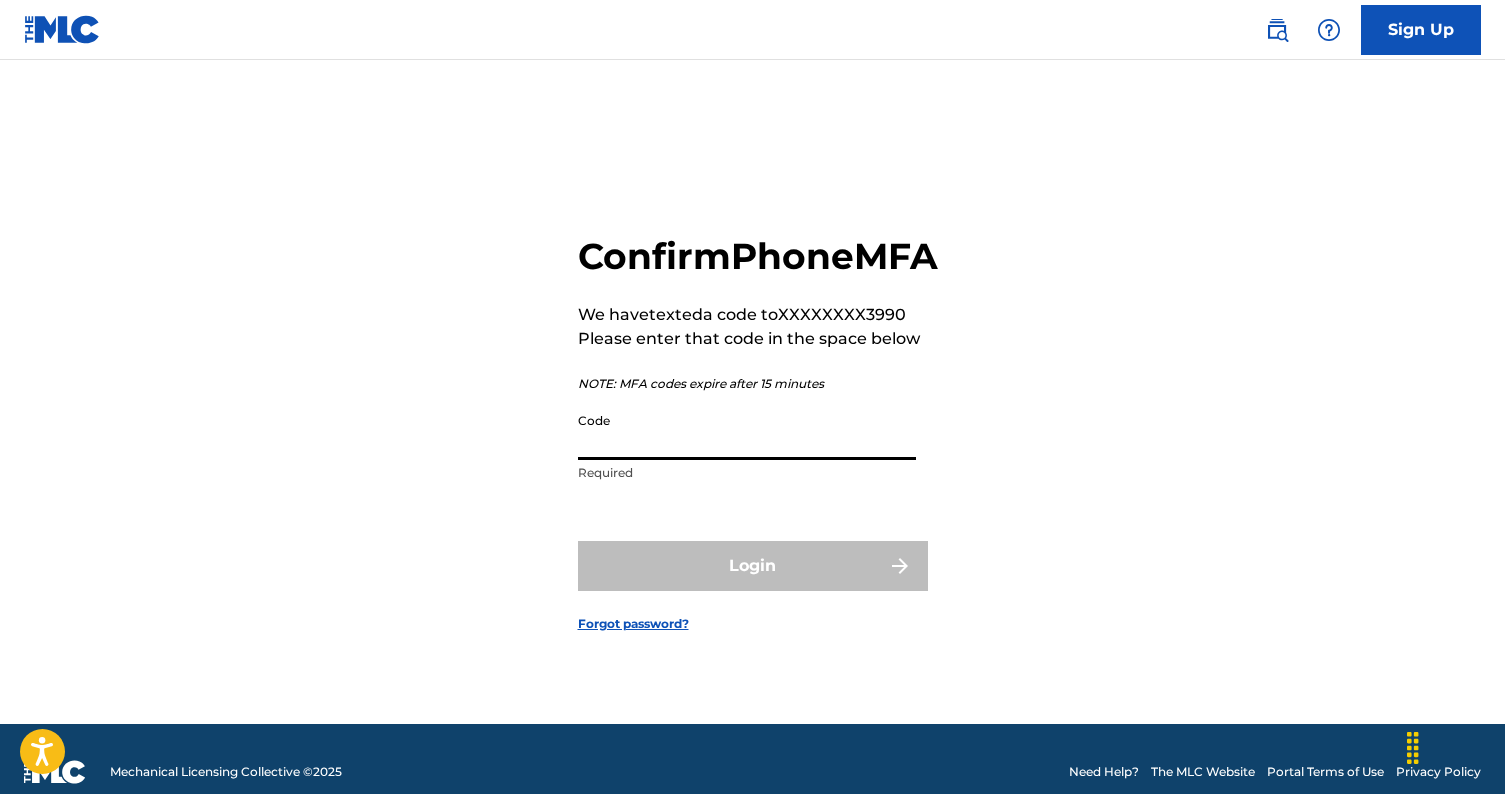 click on "Code" at bounding box center [747, 431] 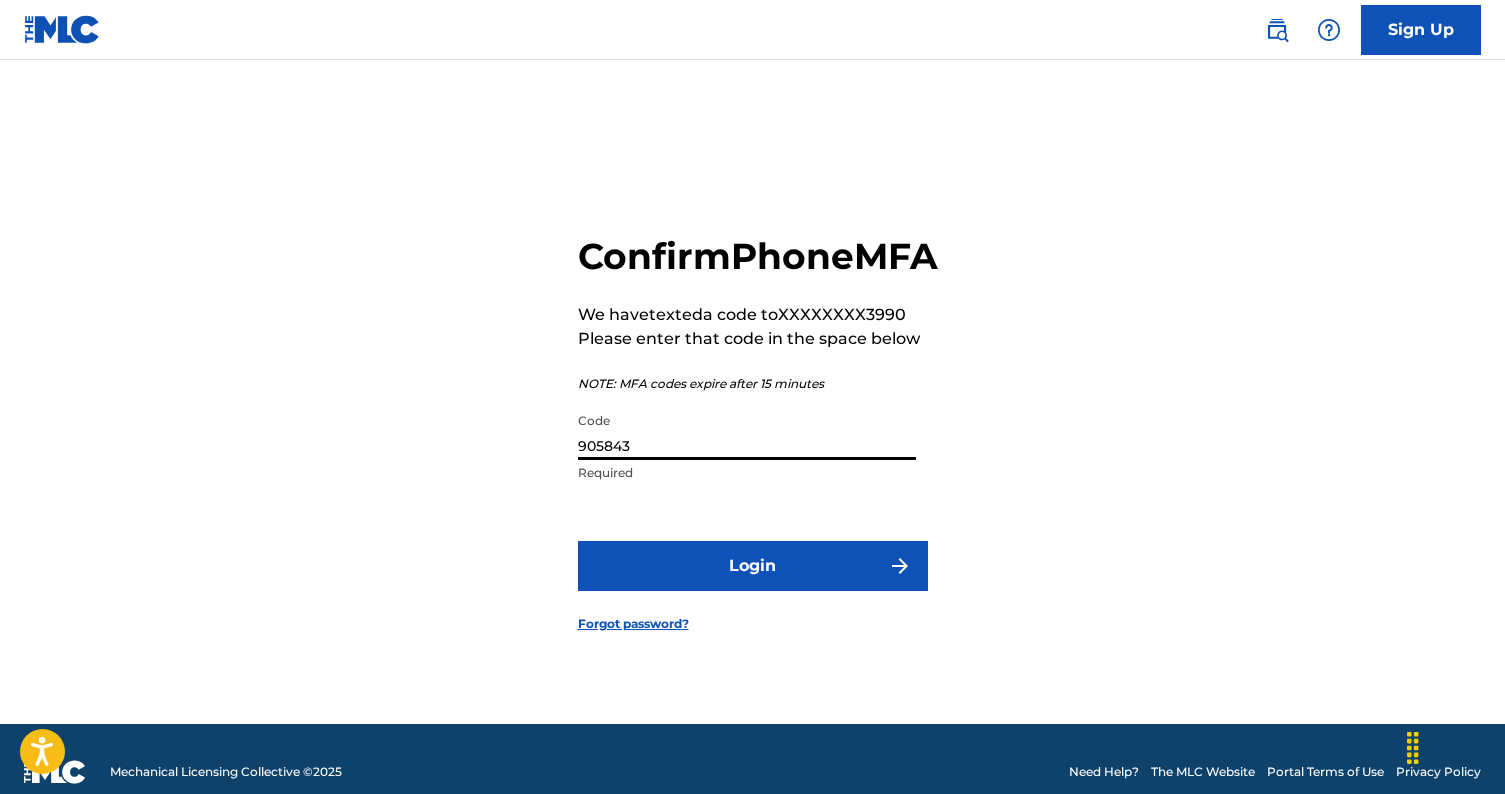 type on "905843" 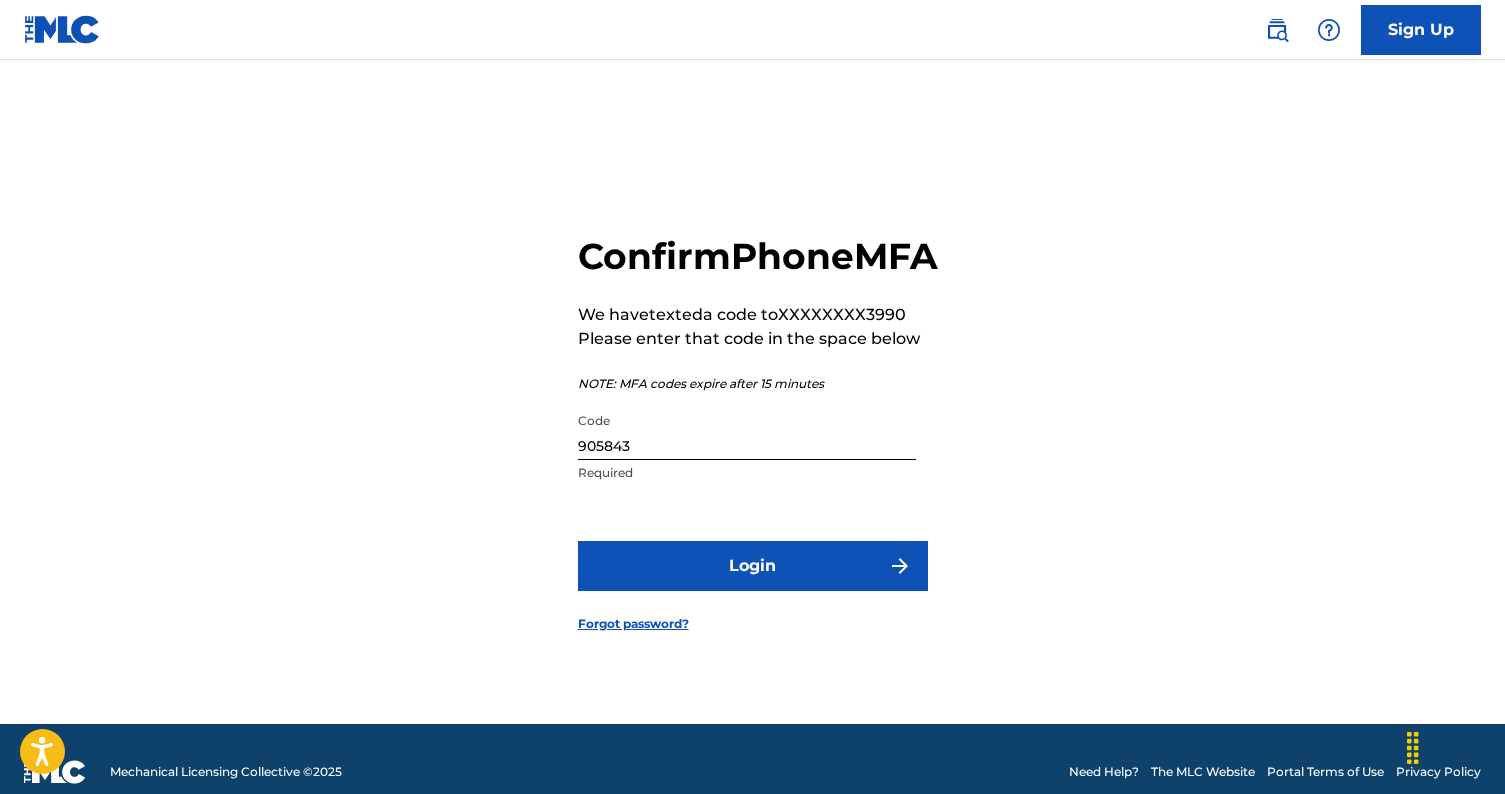 click on "Login" at bounding box center [753, 566] 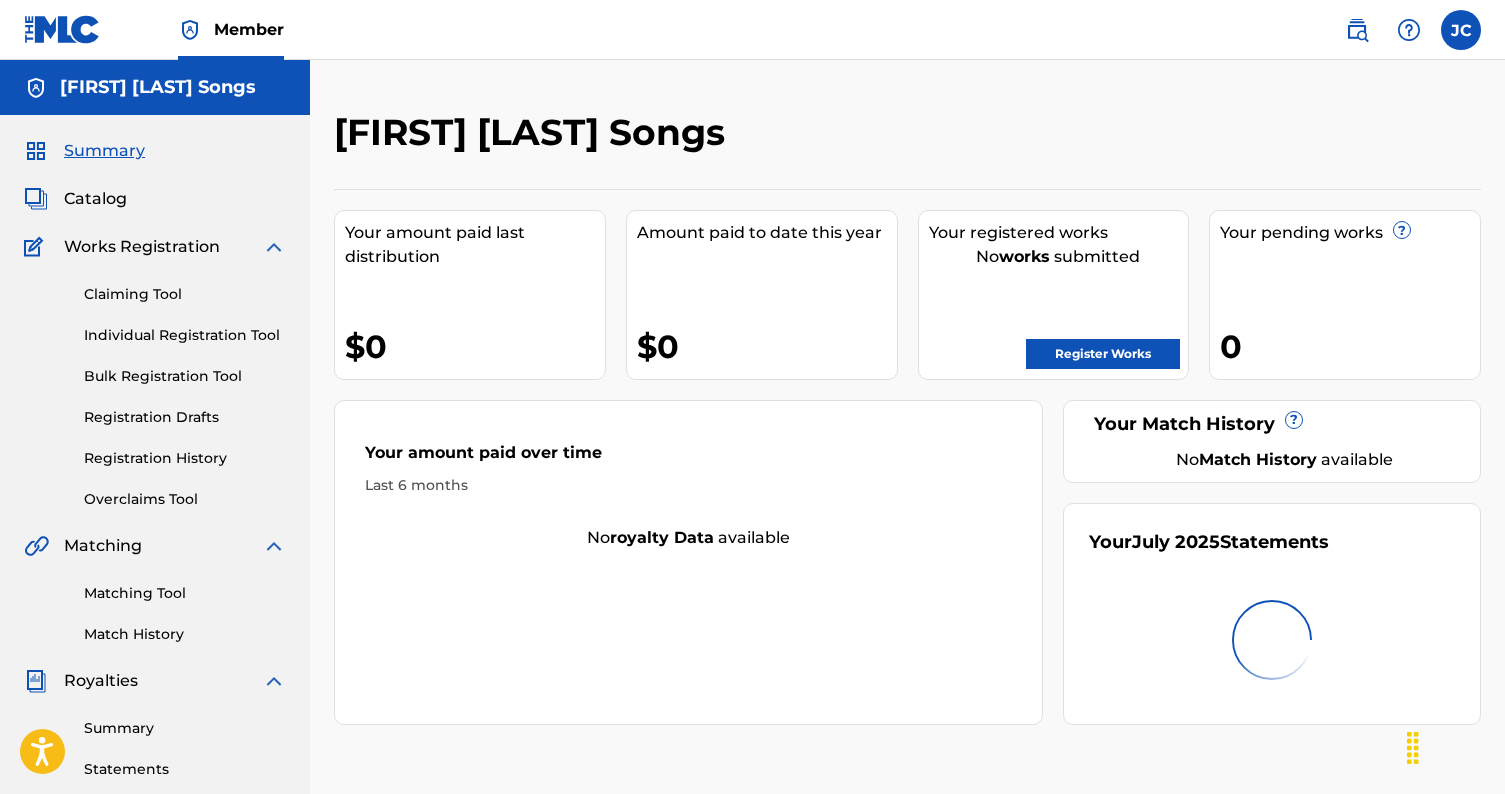 scroll, scrollTop: 0, scrollLeft: 0, axis: both 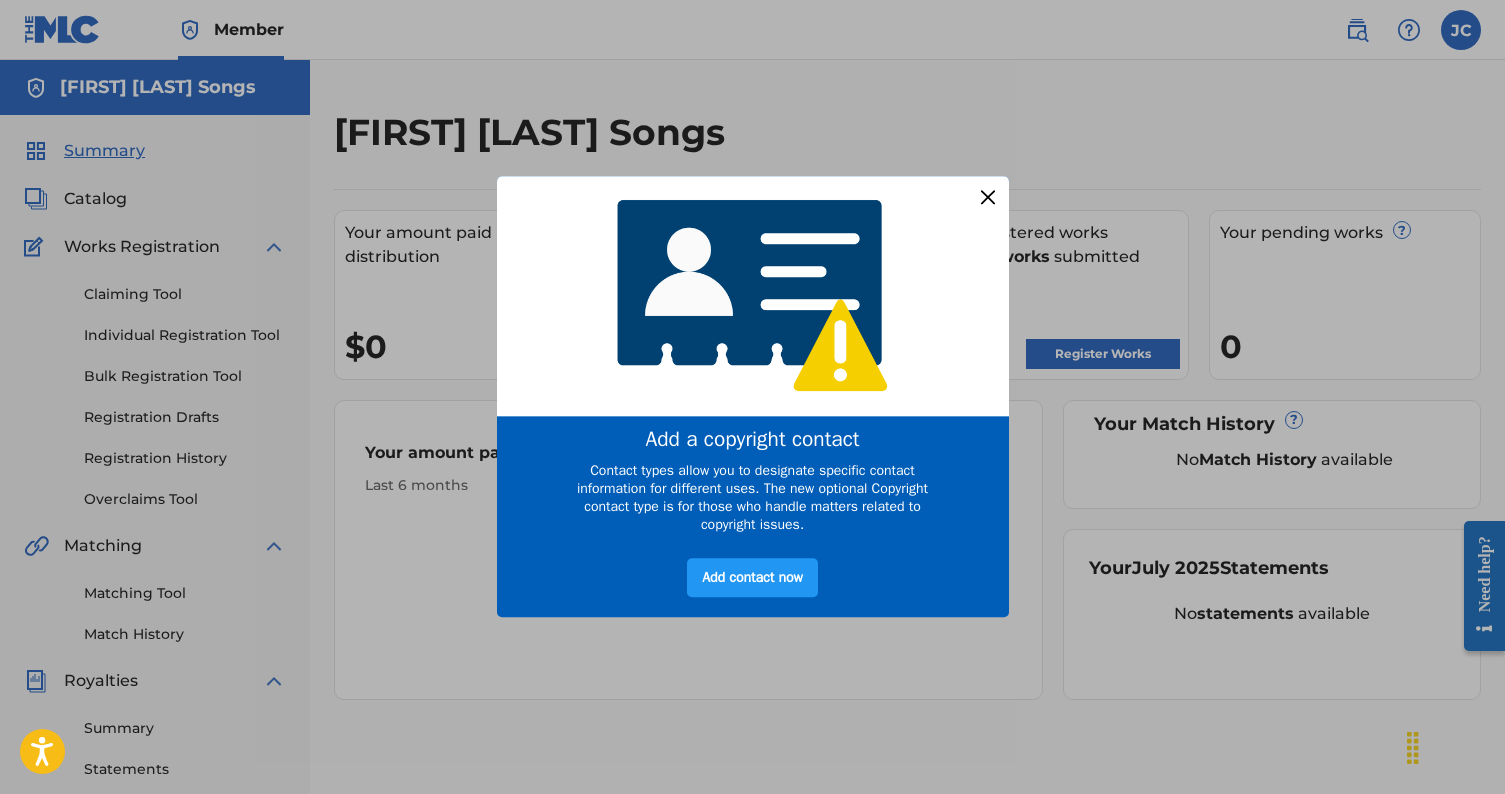 click at bounding box center (987, 197) 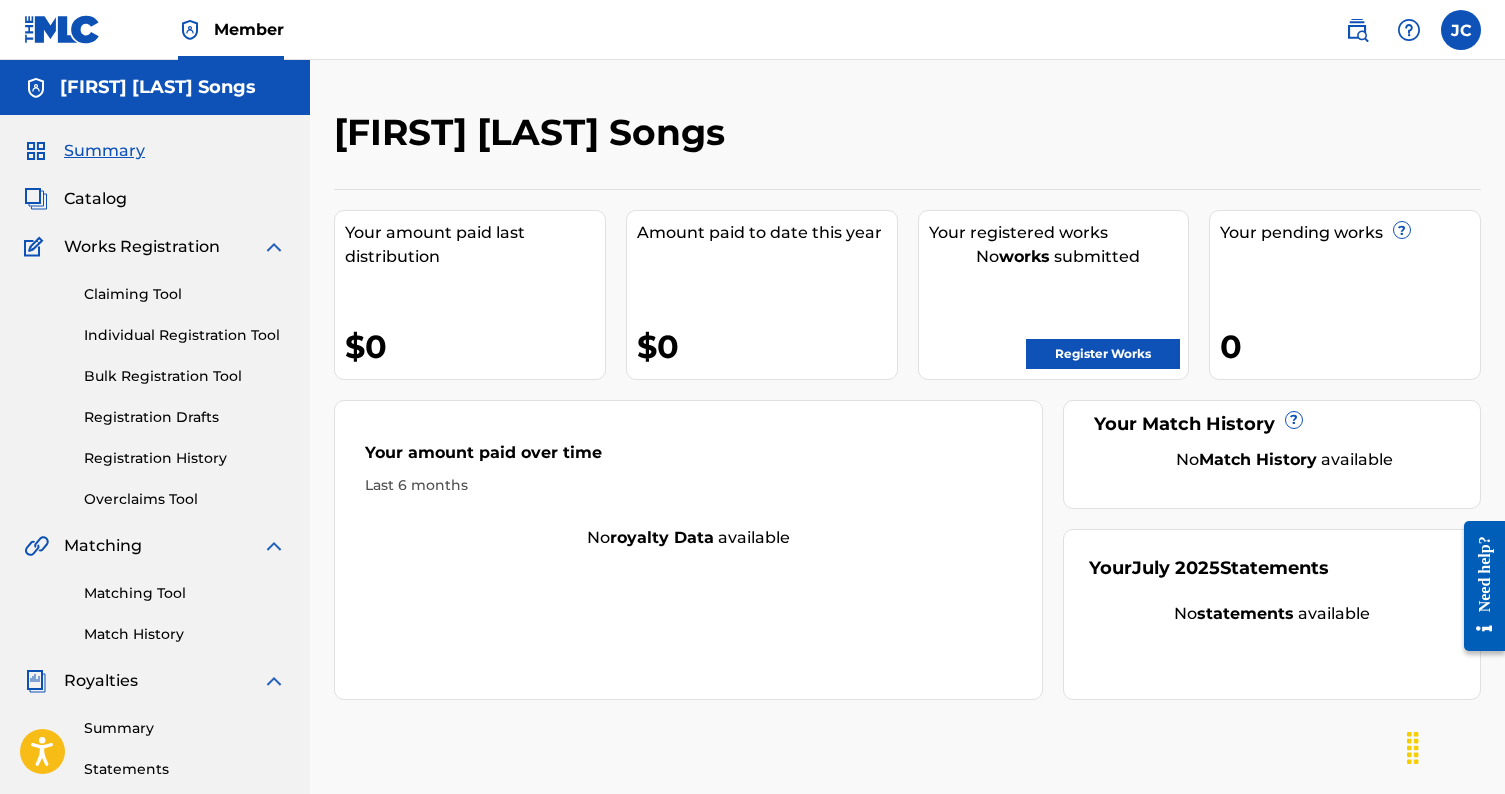 click on "Register Works" at bounding box center [1103, 354] 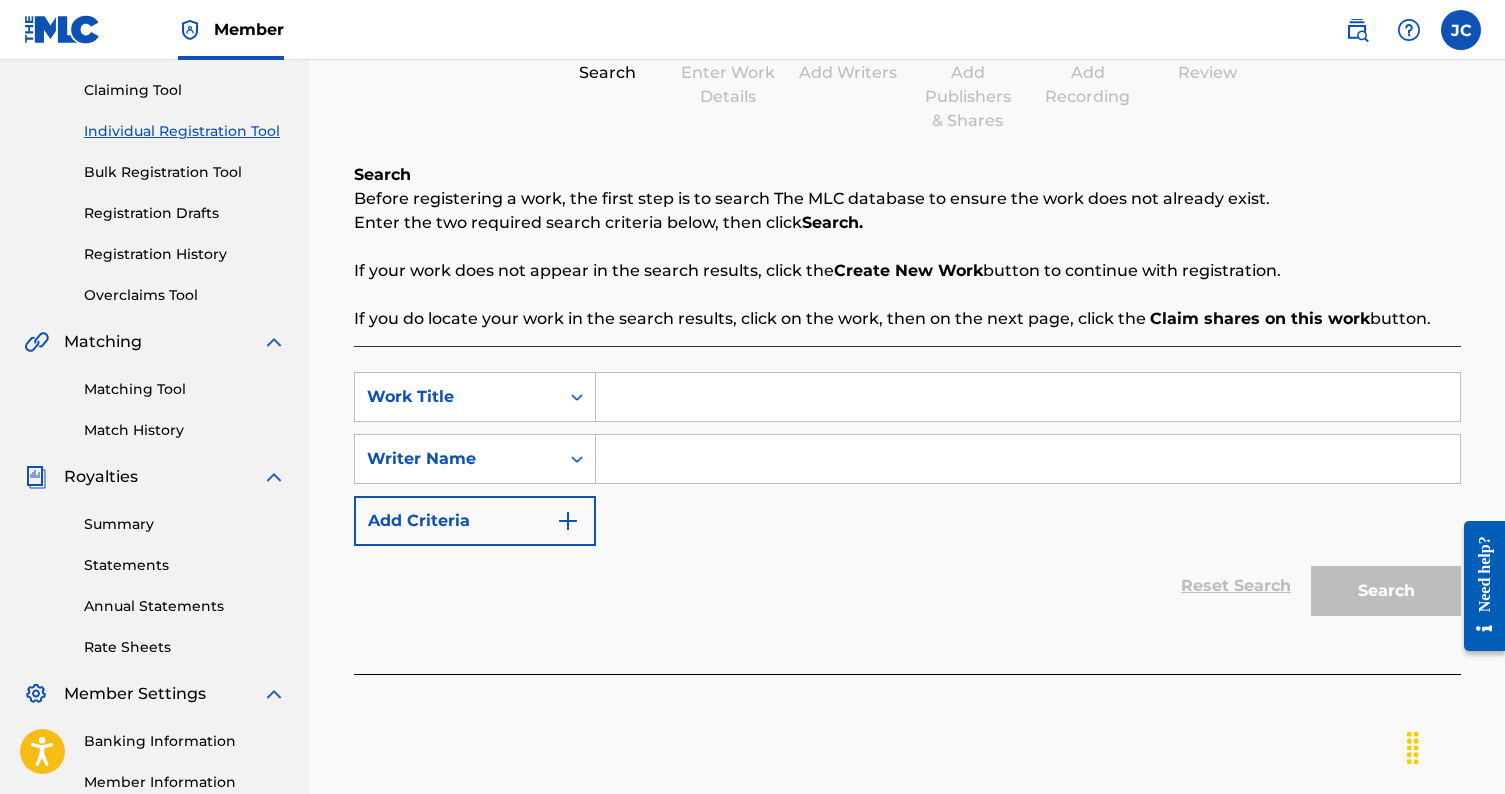 scroll, scrollTop: 203, scrollLeft: 0, axis: vertical 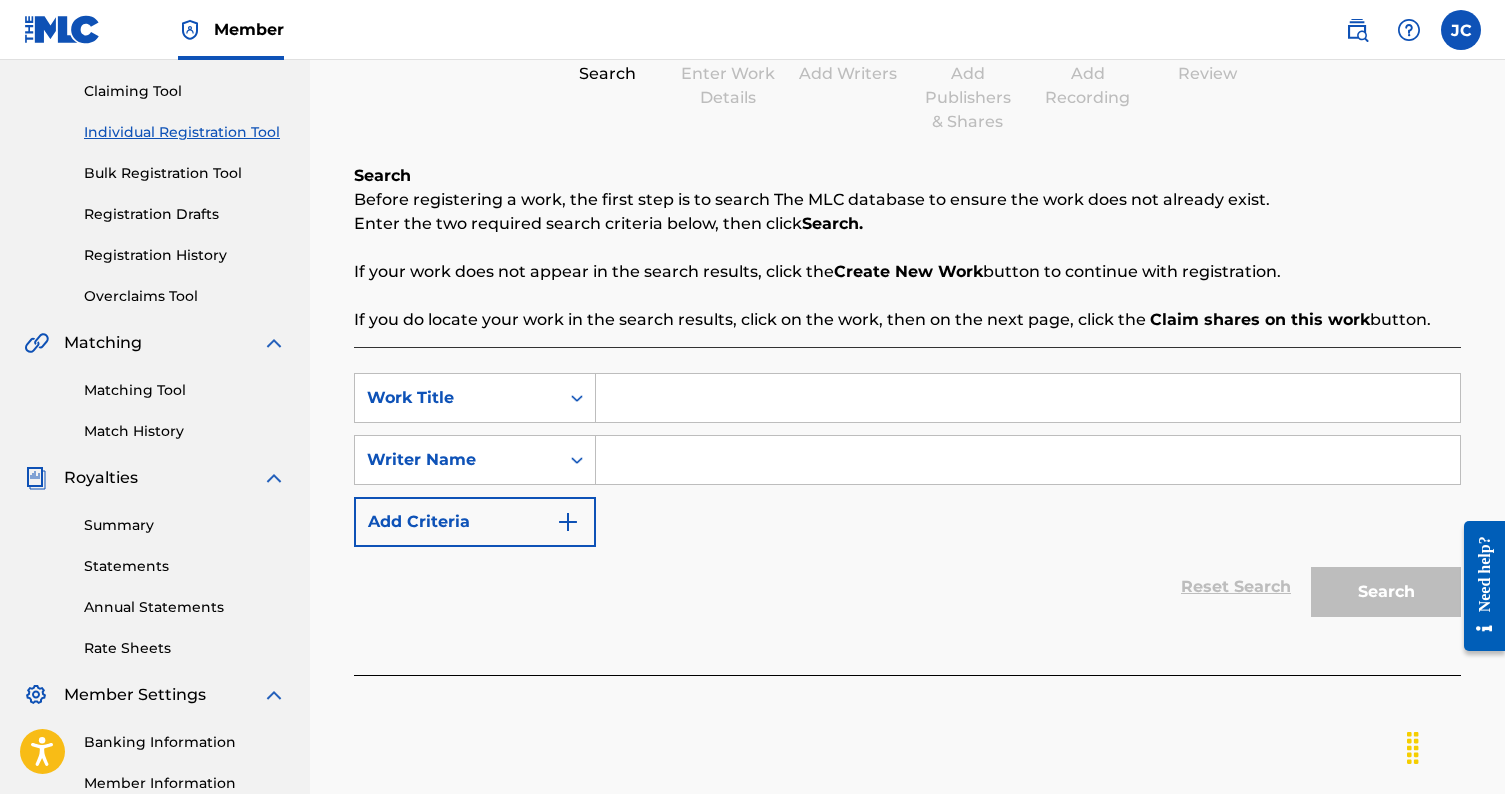click at bounding box center (1028, 398) 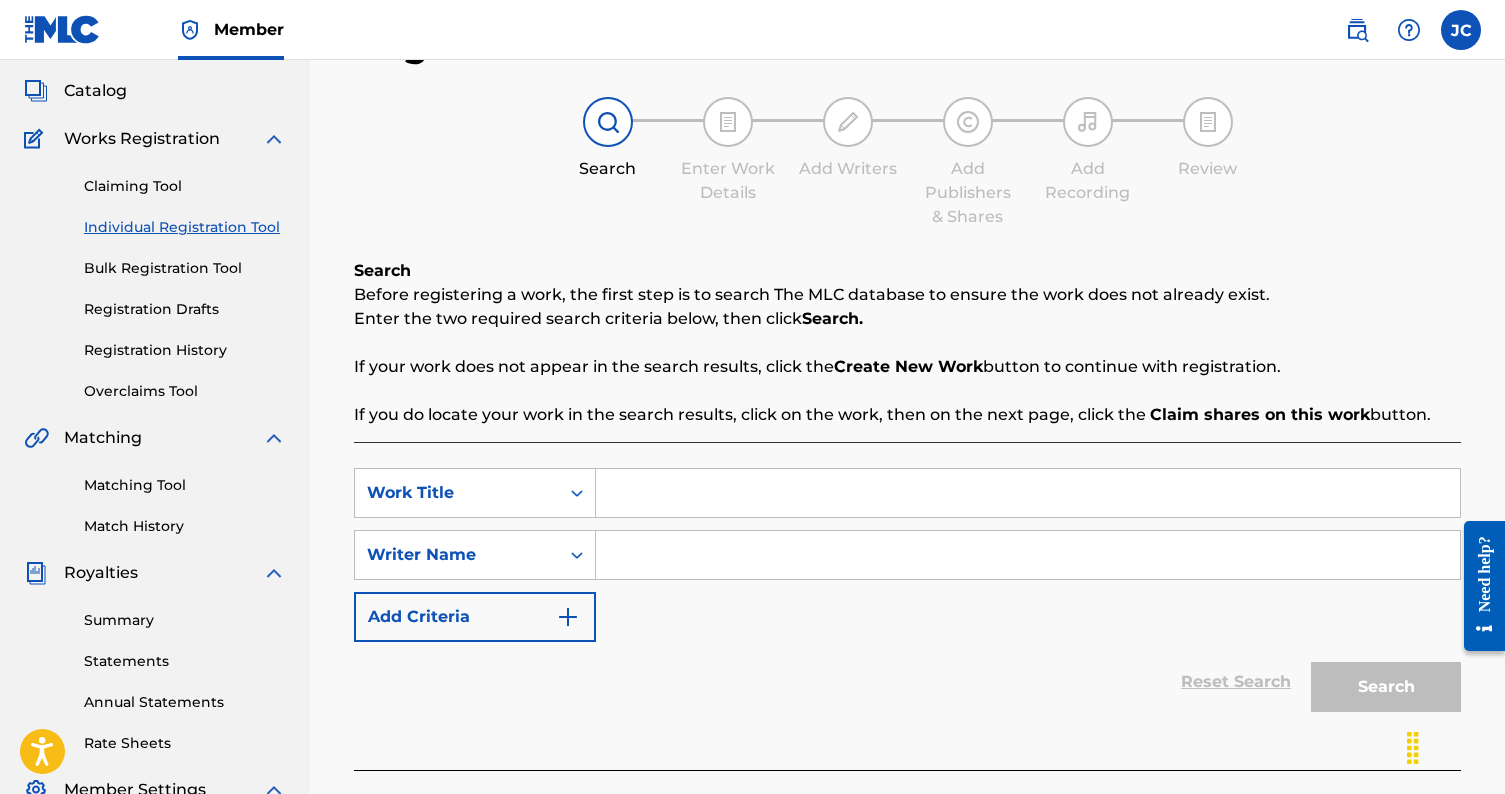 scroll, scrollTop: 94, scrollLeft: 0, axis: vertical 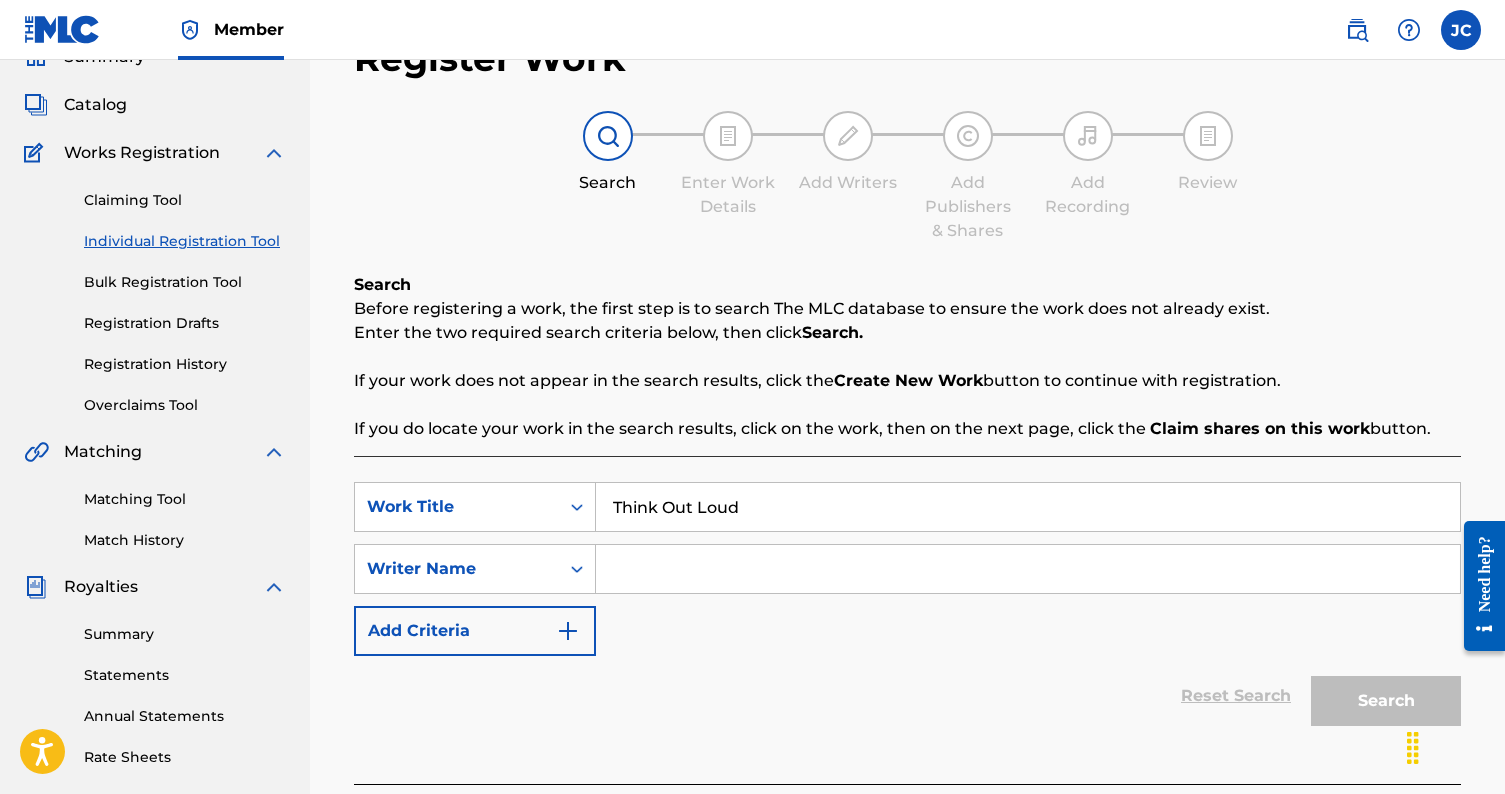 type on "Think Out Loud" 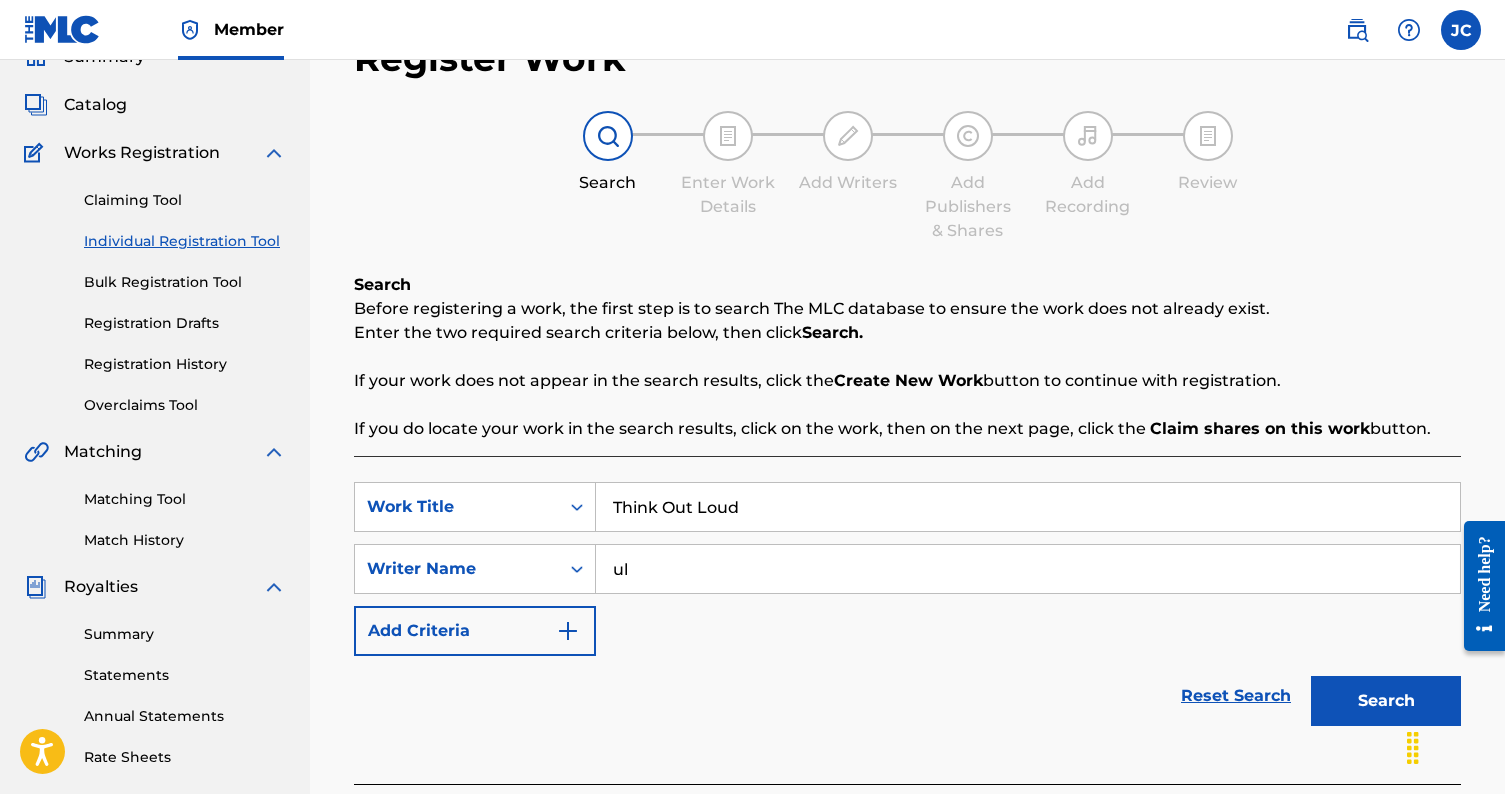 type on "u" 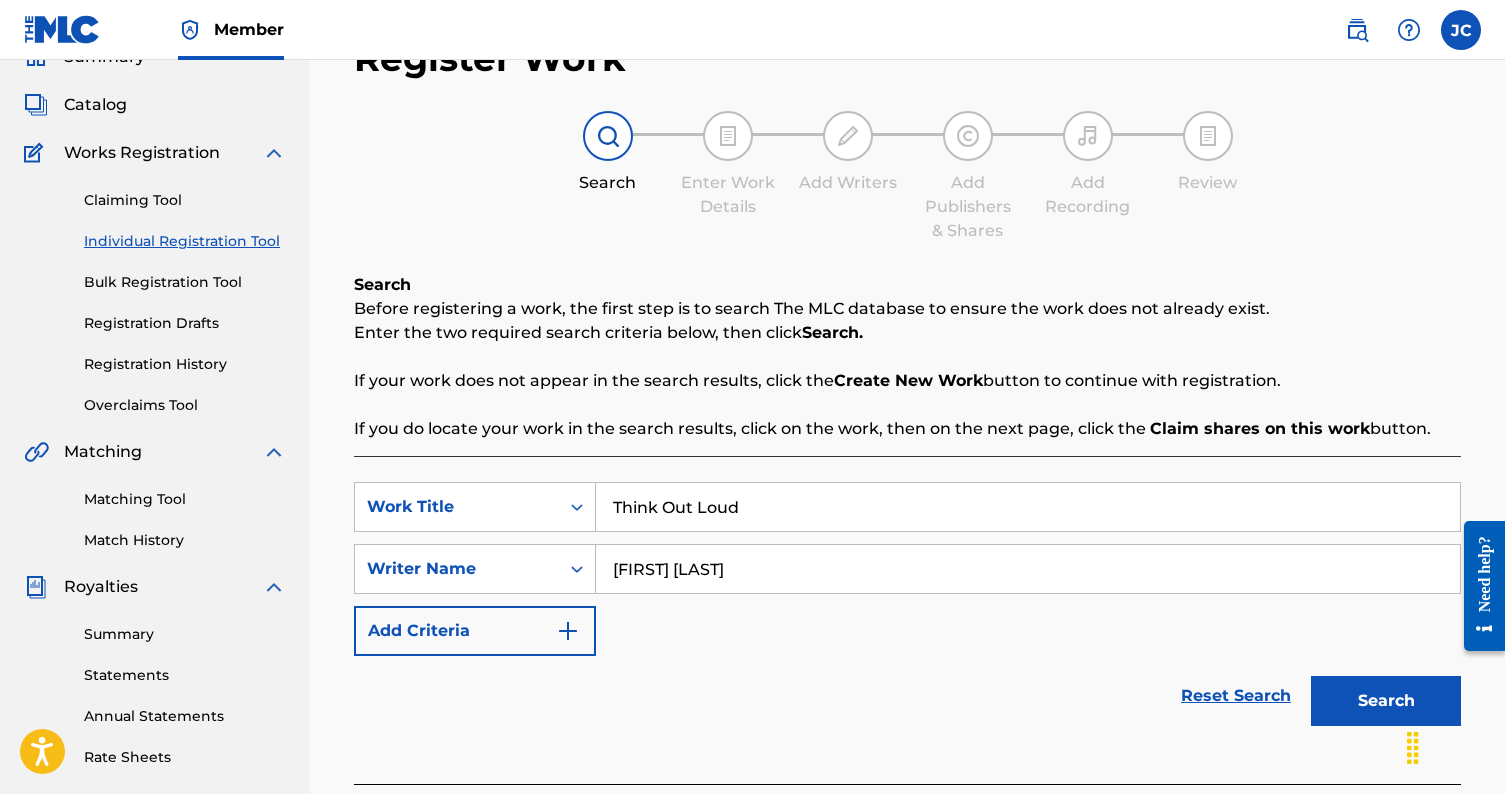 type on "[FIRST] [LAST]" 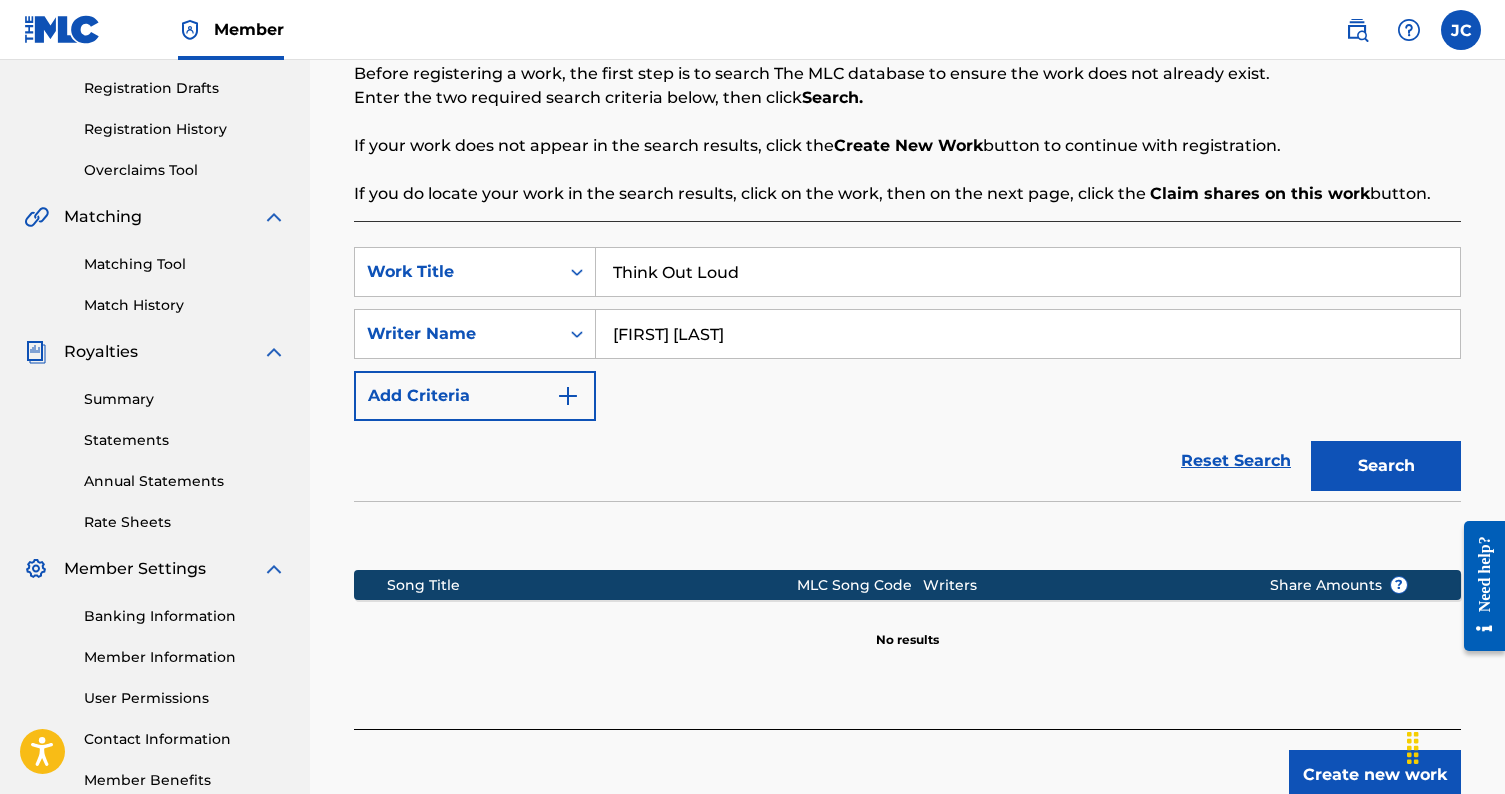 scroll, scrollTop: 315, scrollLeft: 0, axis: vertical 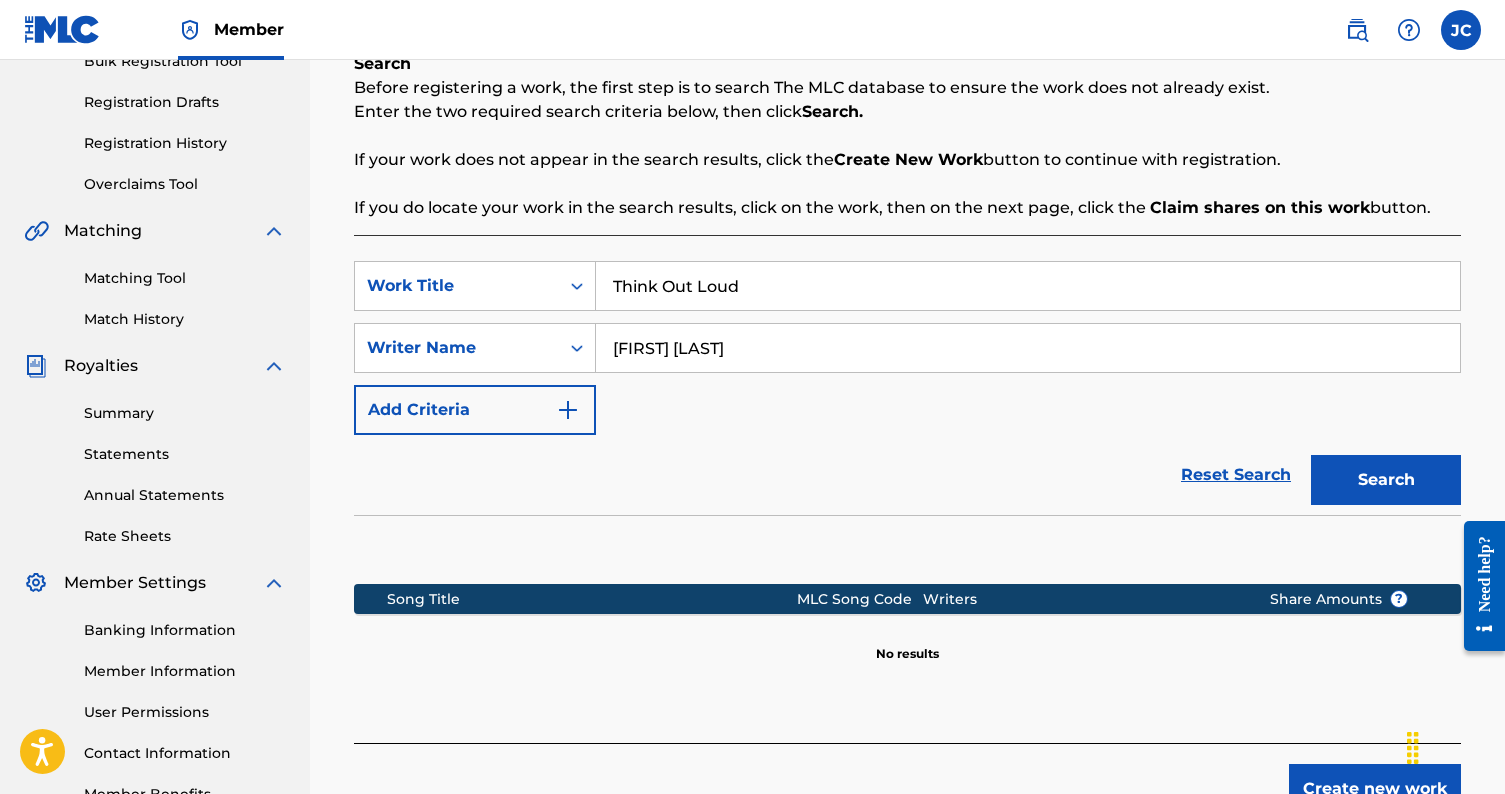 click on "Search" at bounding box center [1386, 480] 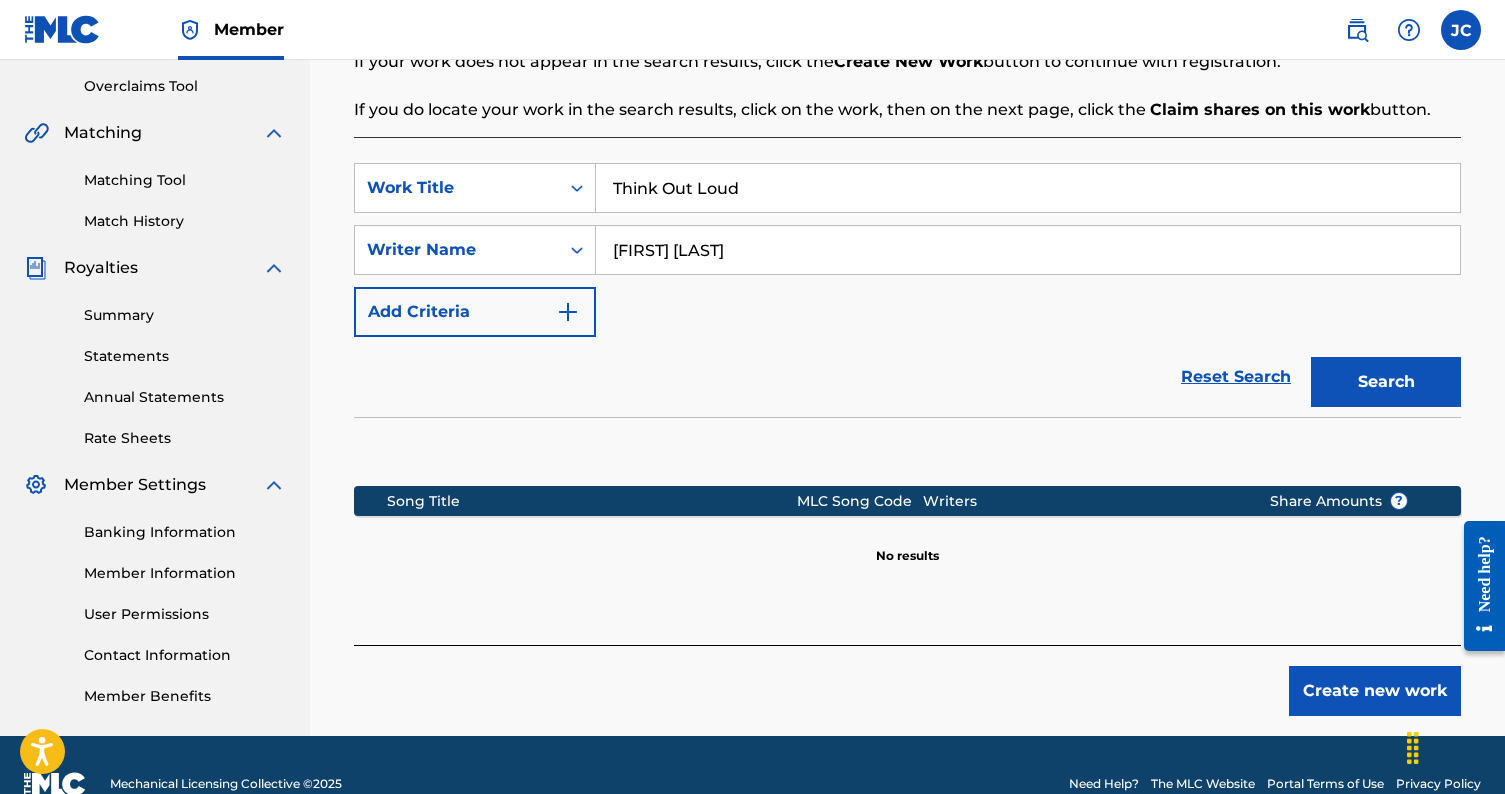 scroll, scrollTop: 429, scrollLeft: 0, axis: vertical 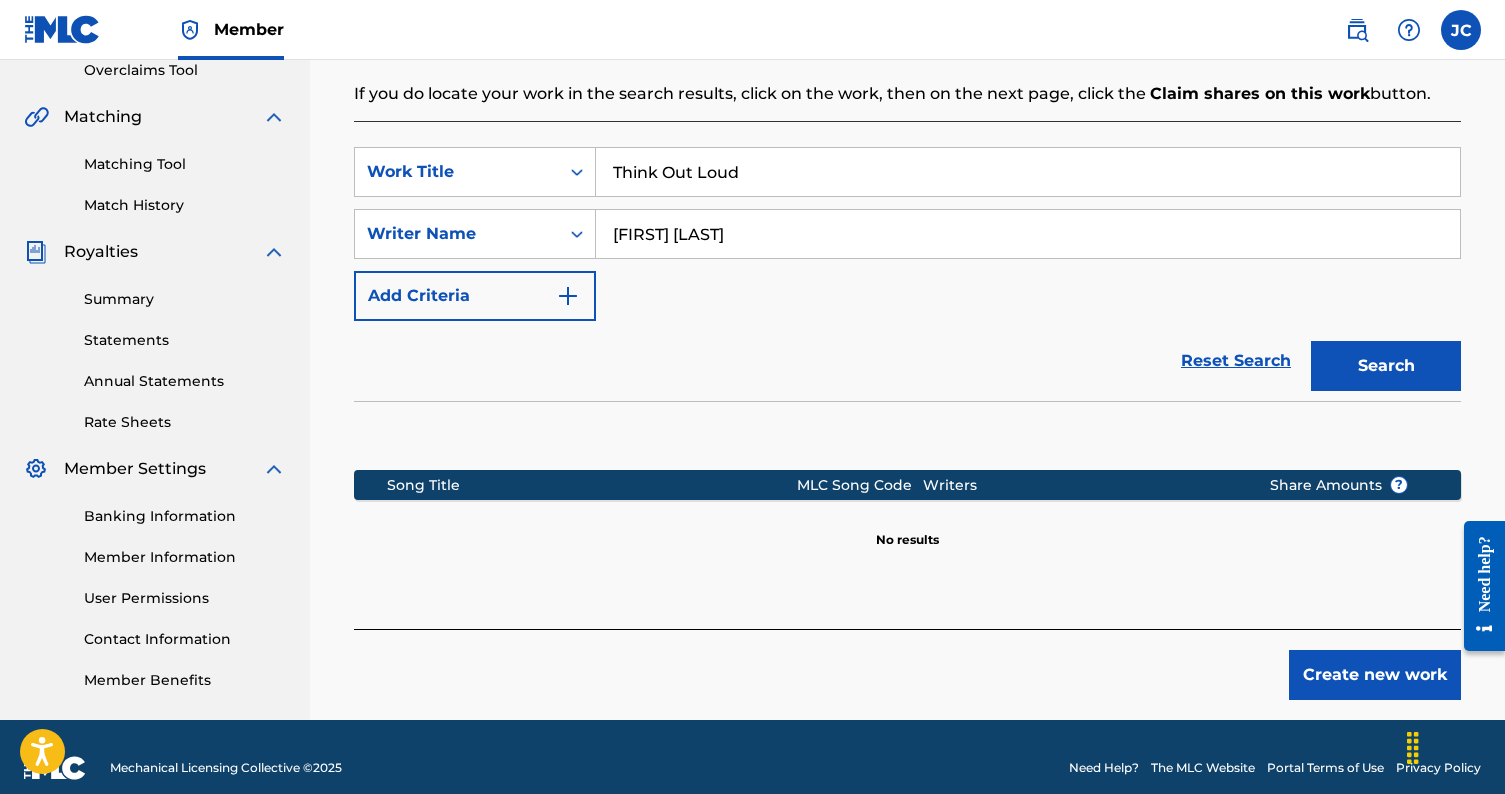 click on "Create new work" at bounding box center [1375, 675] 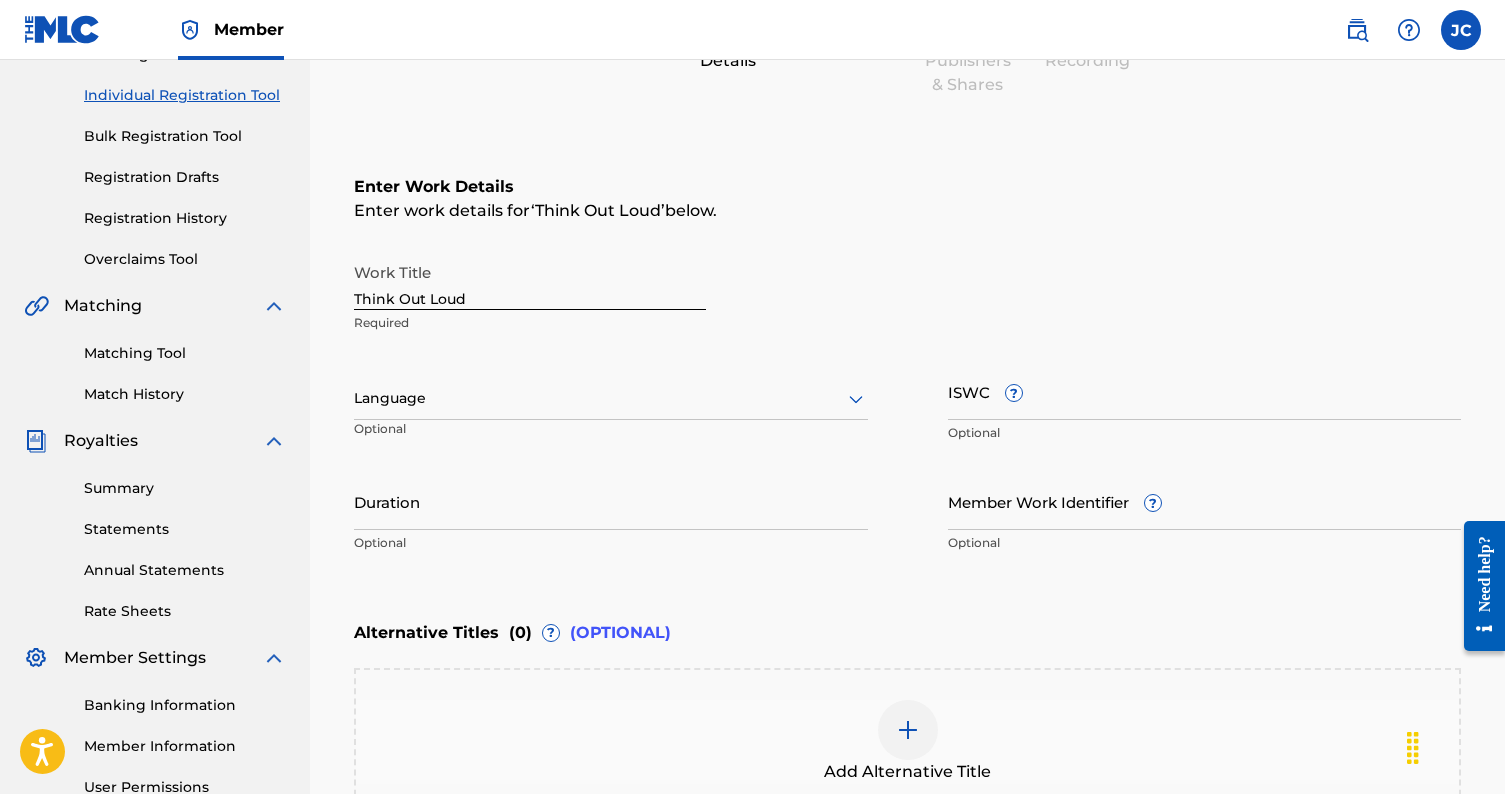 scroll, scrollTop: 245, scrollLeft: 0, axis: vertical 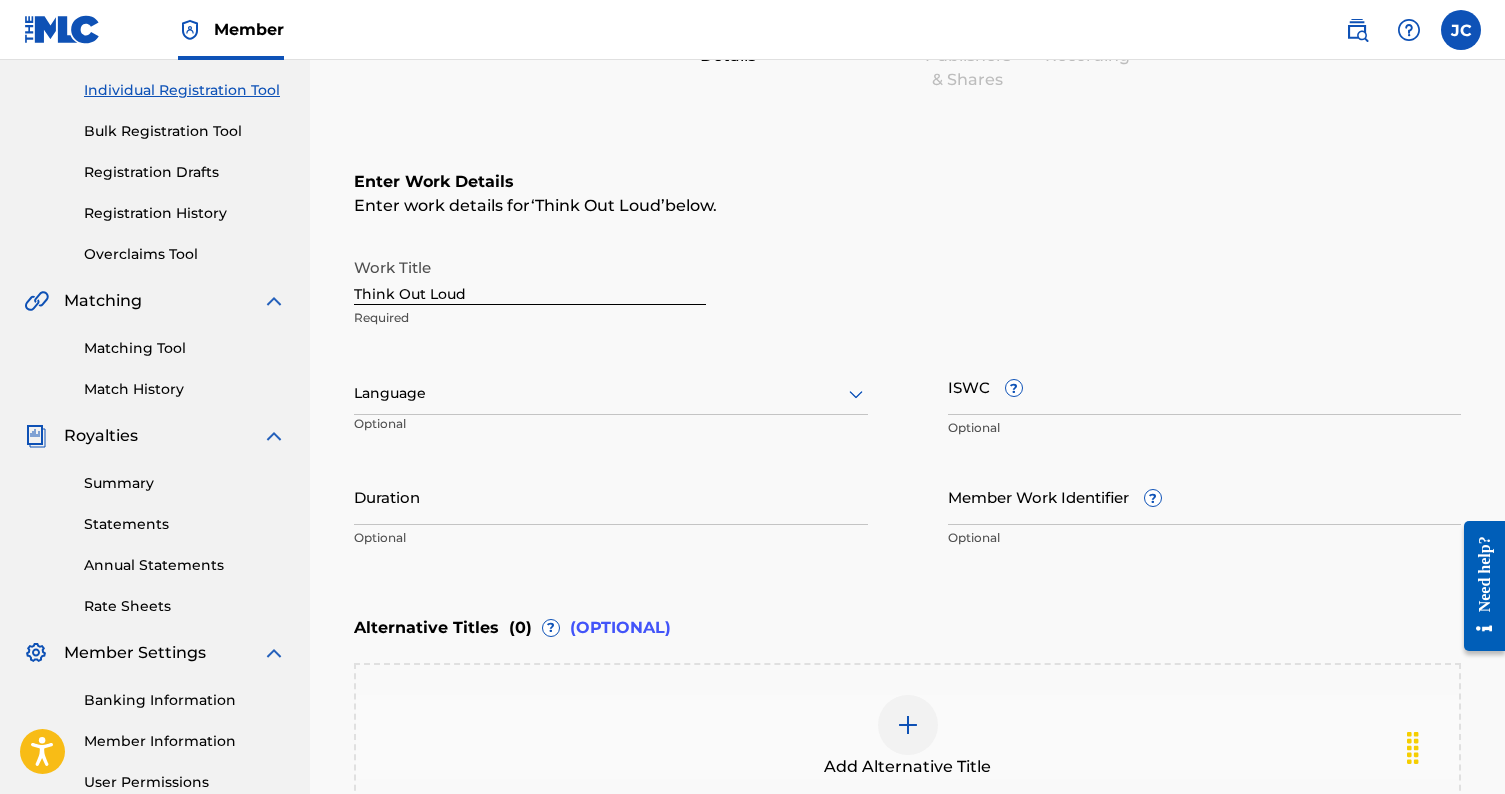 click at bounding box center (611, 393) 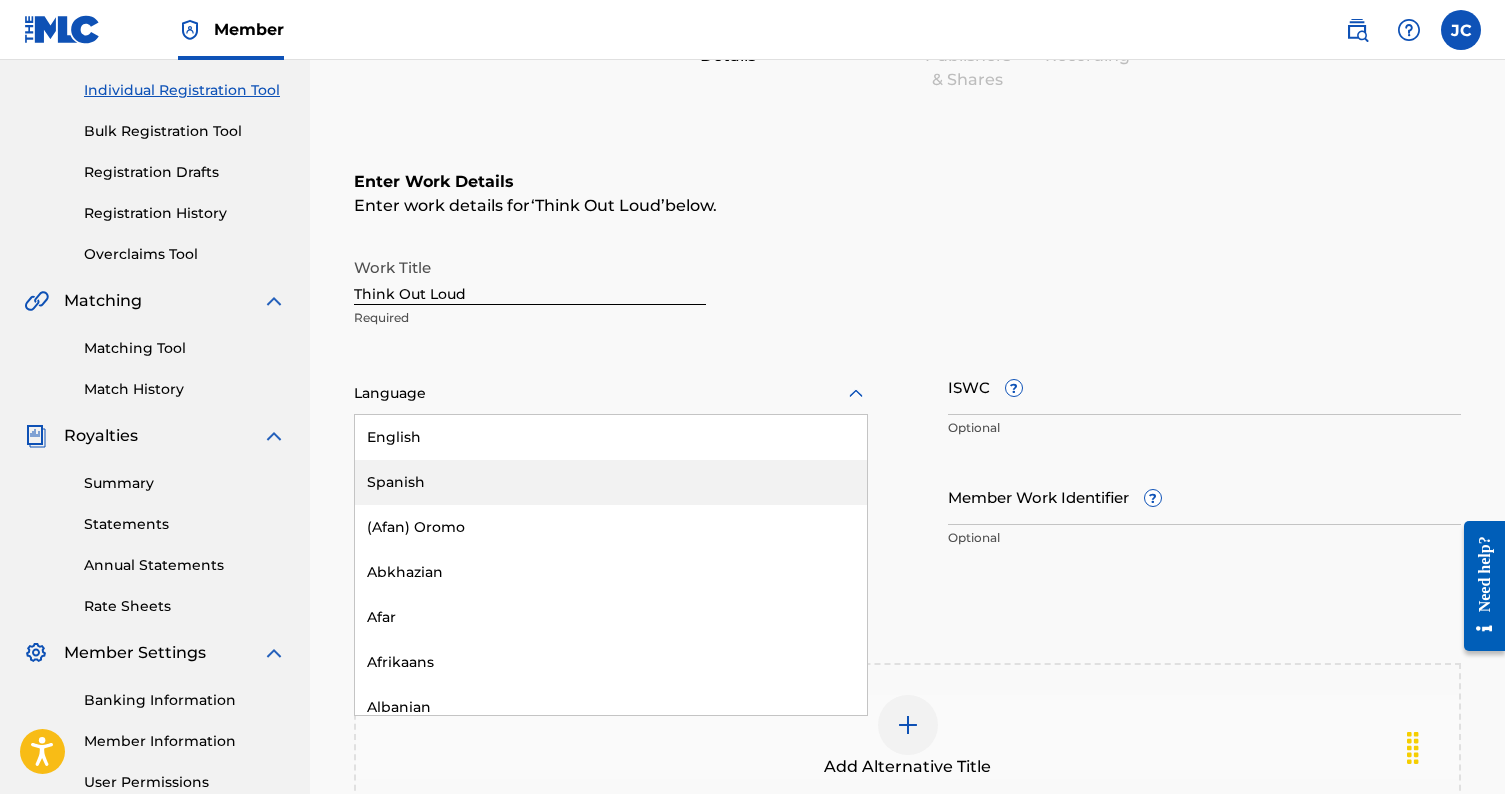 click on "Spanish" at bounding box center (611, 482) 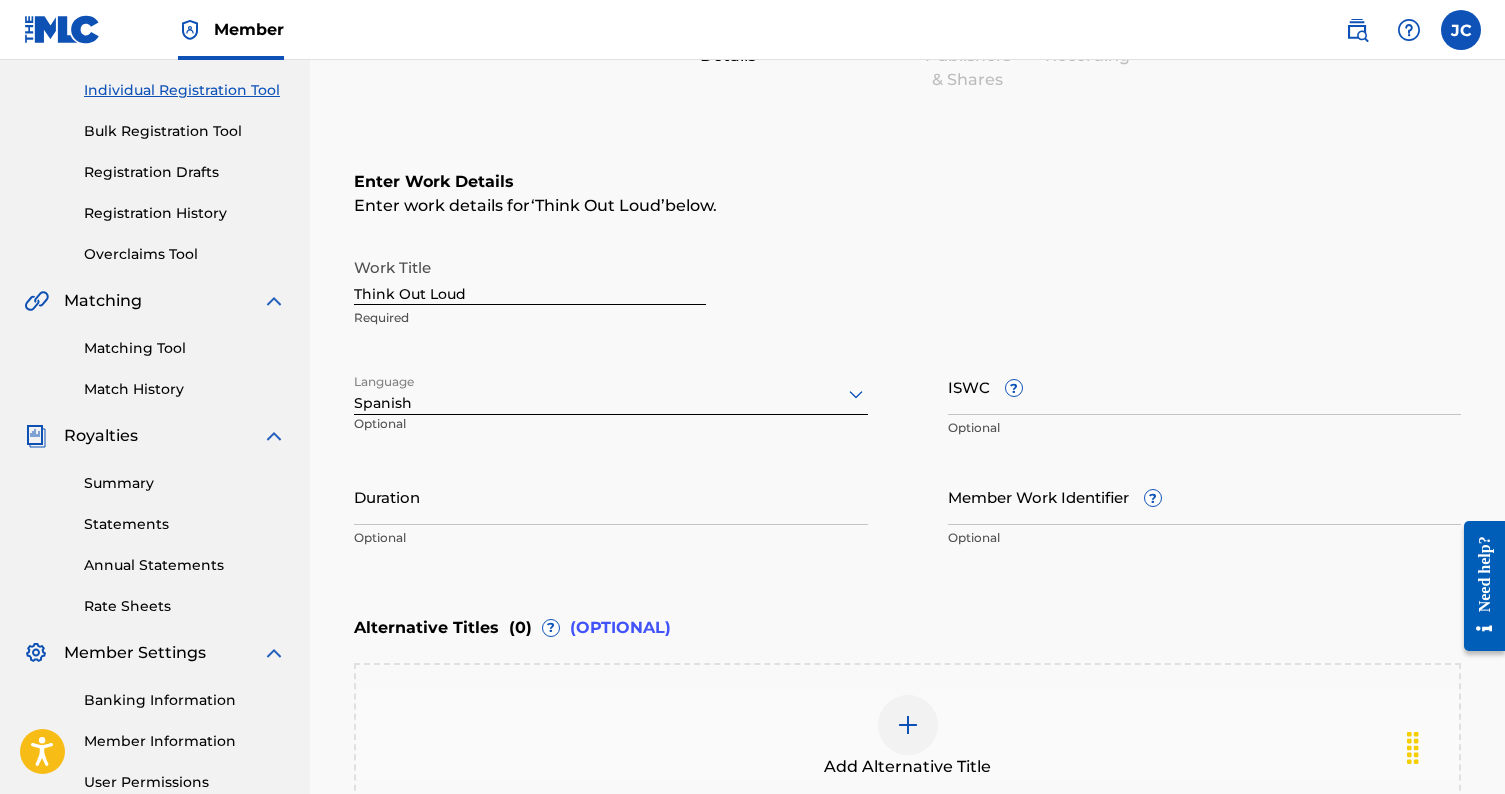 click at bounding box center [611, 393] 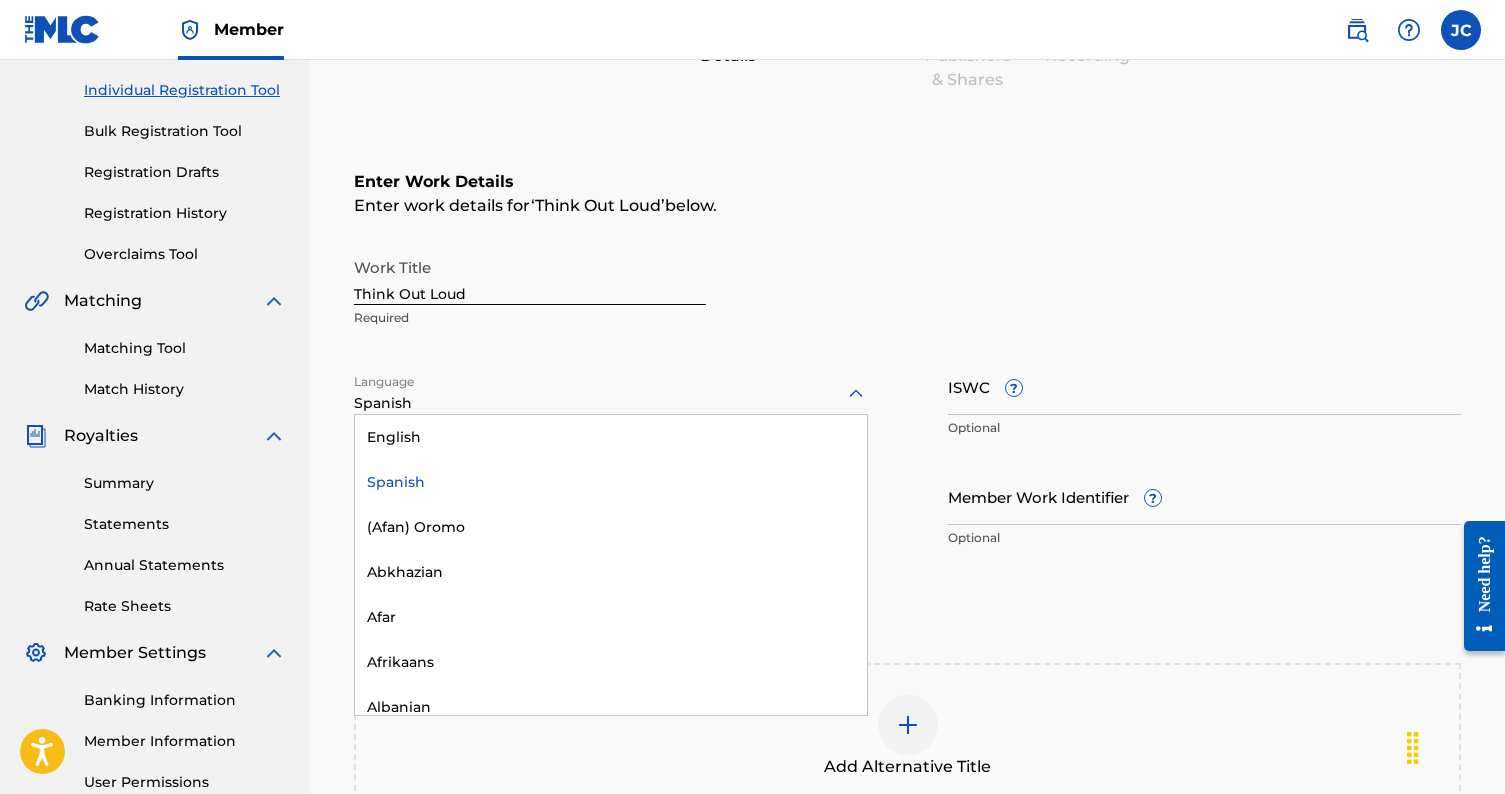 click on "English" at bounding box center [611, 437] 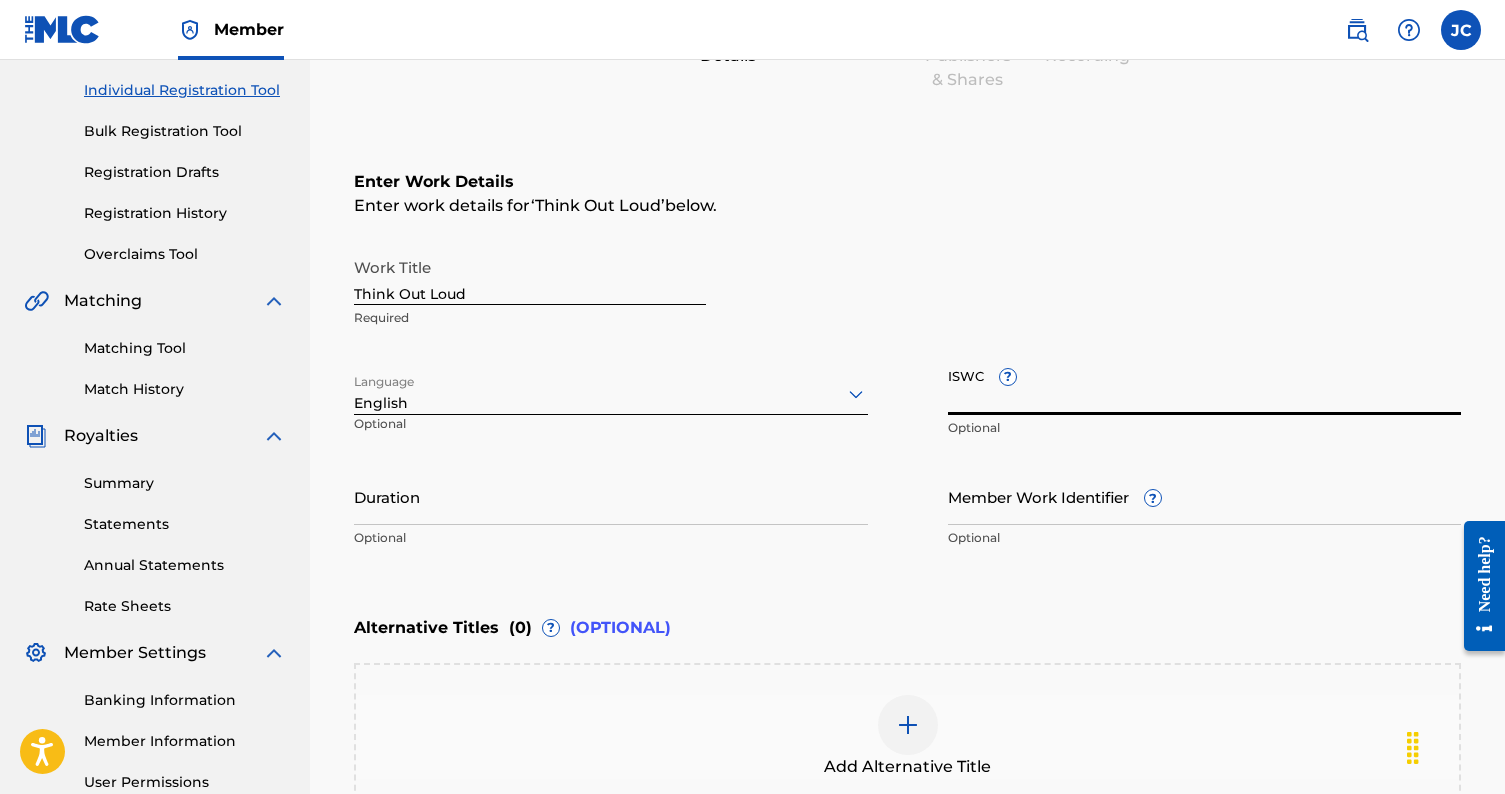 click on "ISWC   ?" at bounding box center [1205, 386] 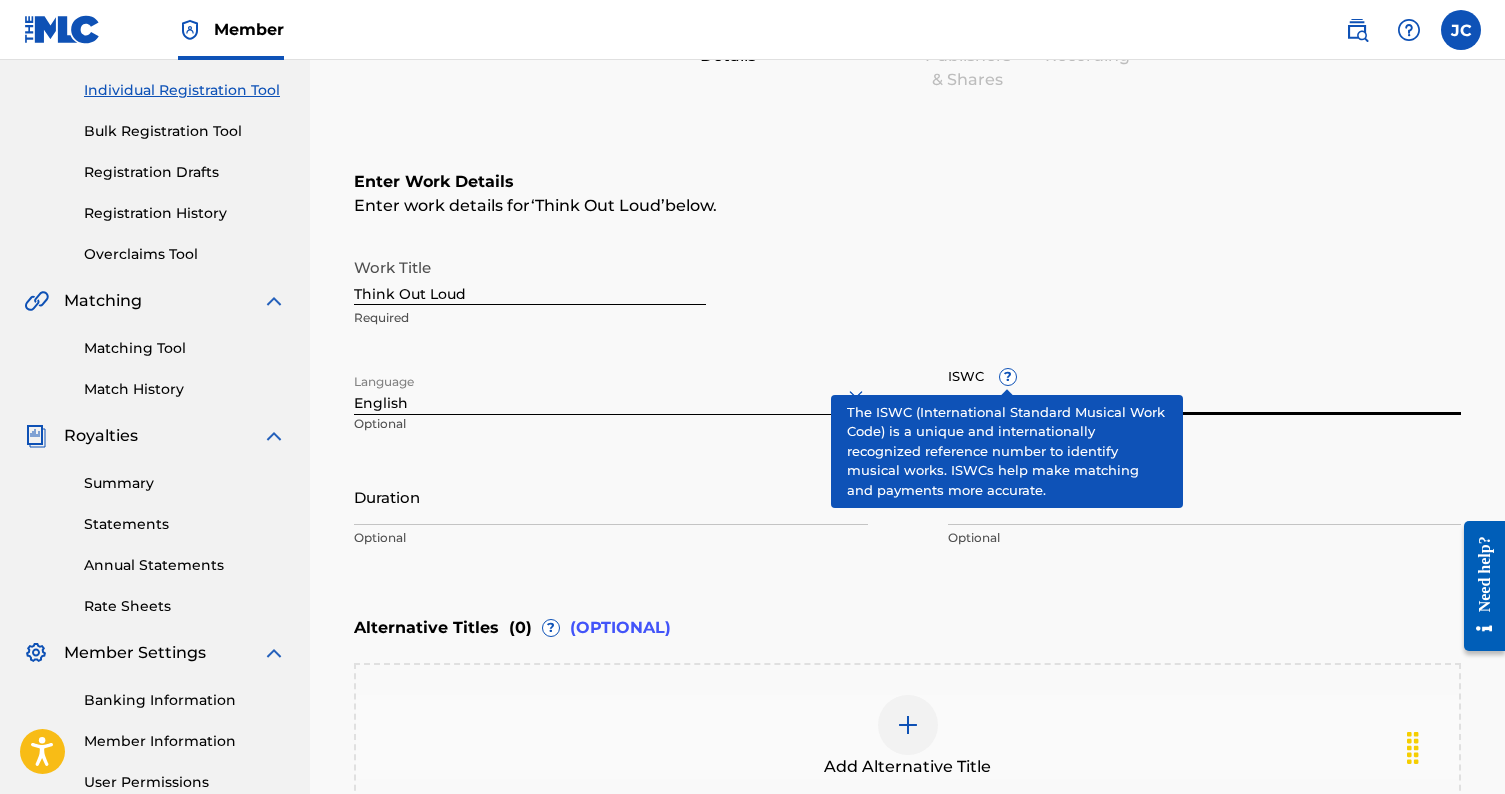 click on "ISWC   ? Optional" at bounding box center (1205, 403) 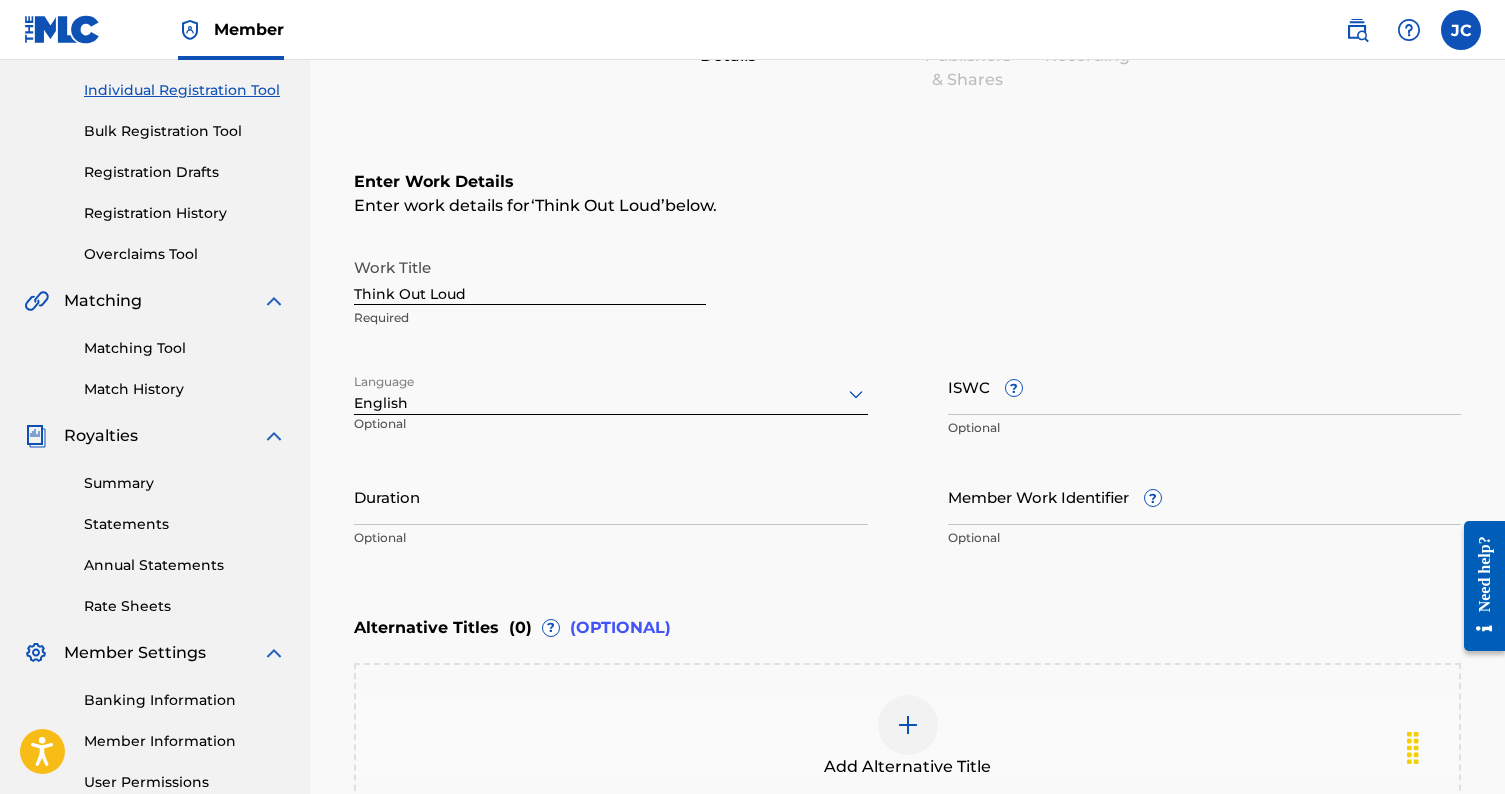 click on "Duration" at bounding box center (611, 496) 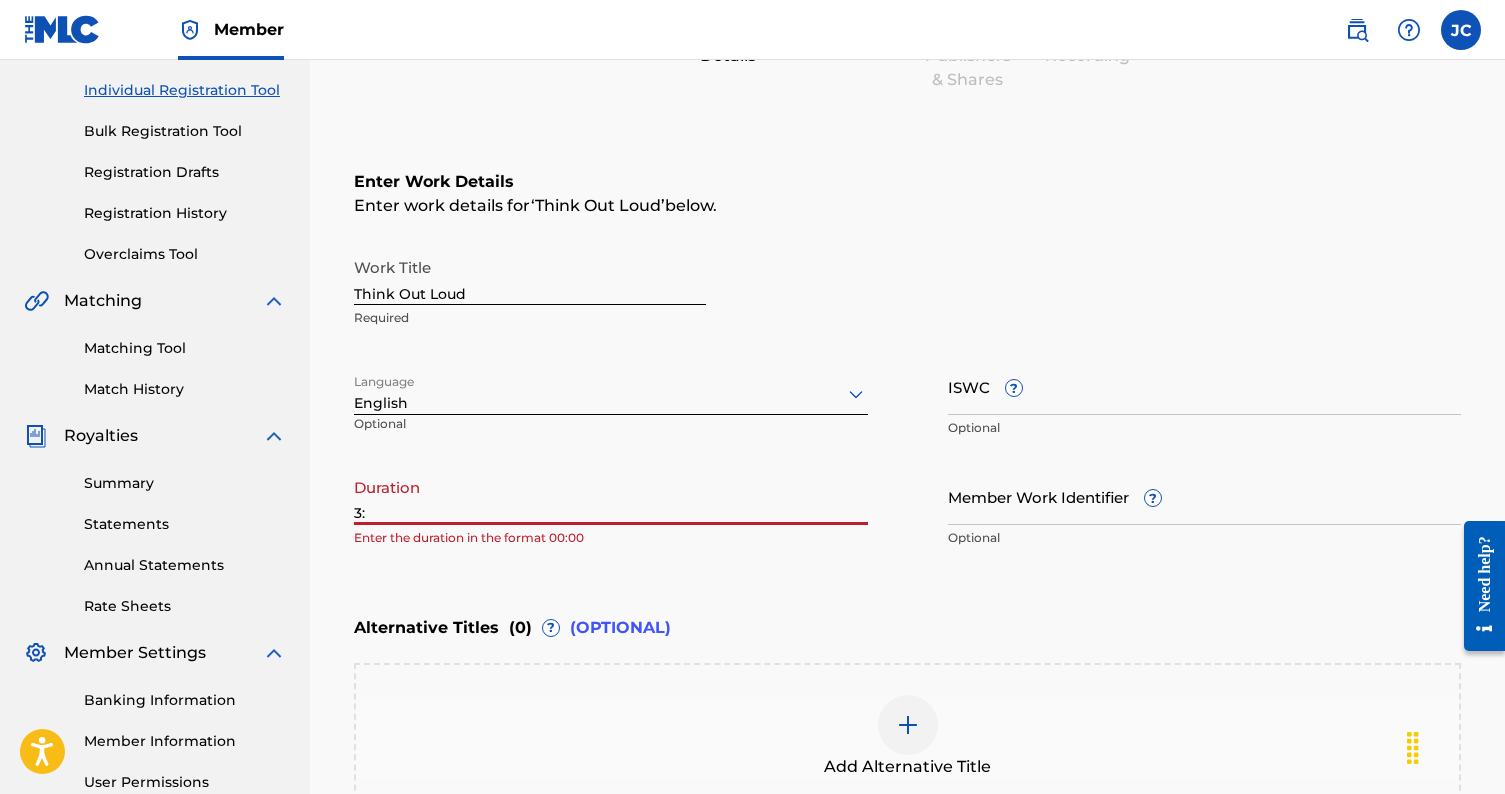 type on "3" 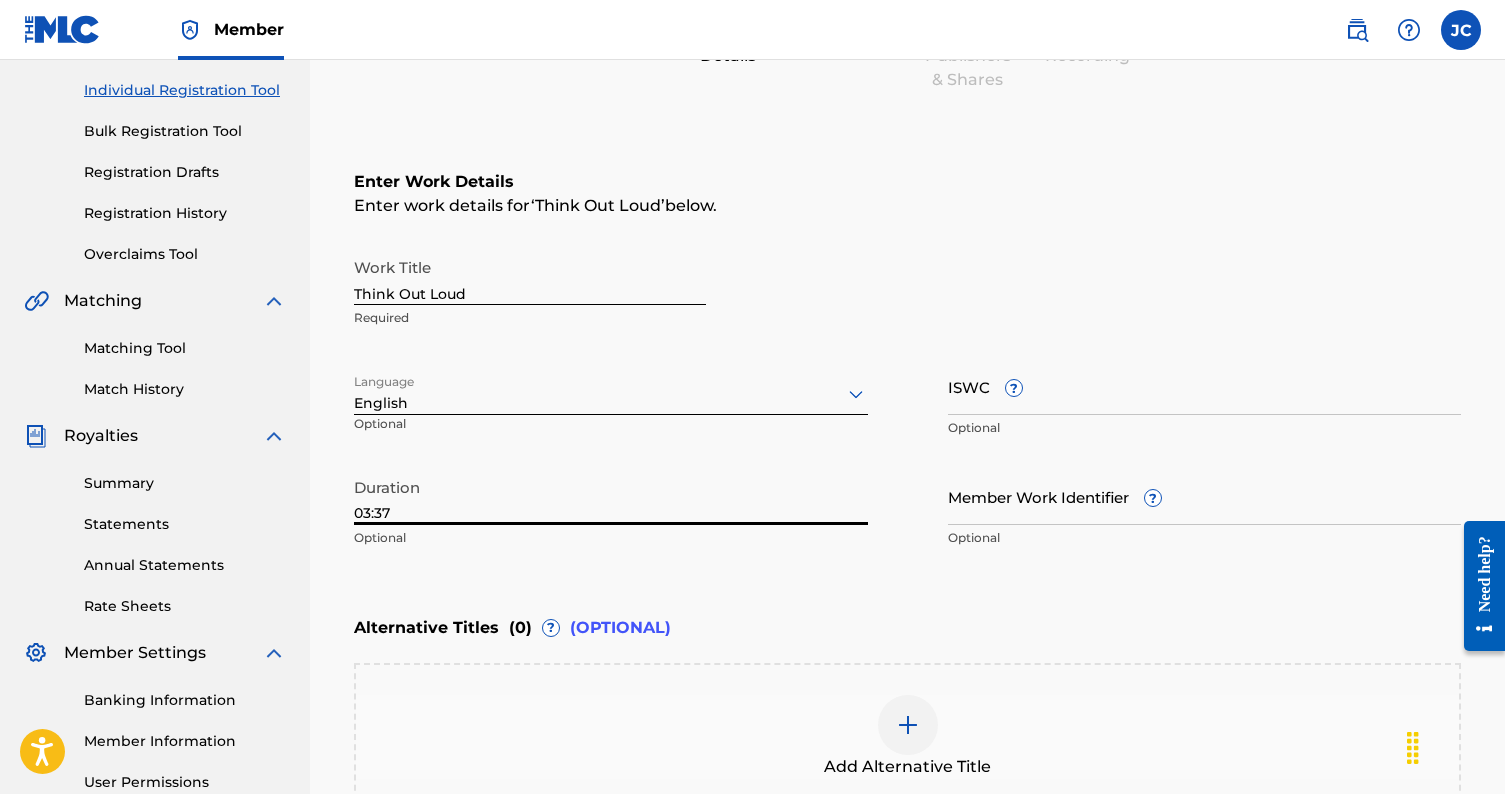 type on "03:37" 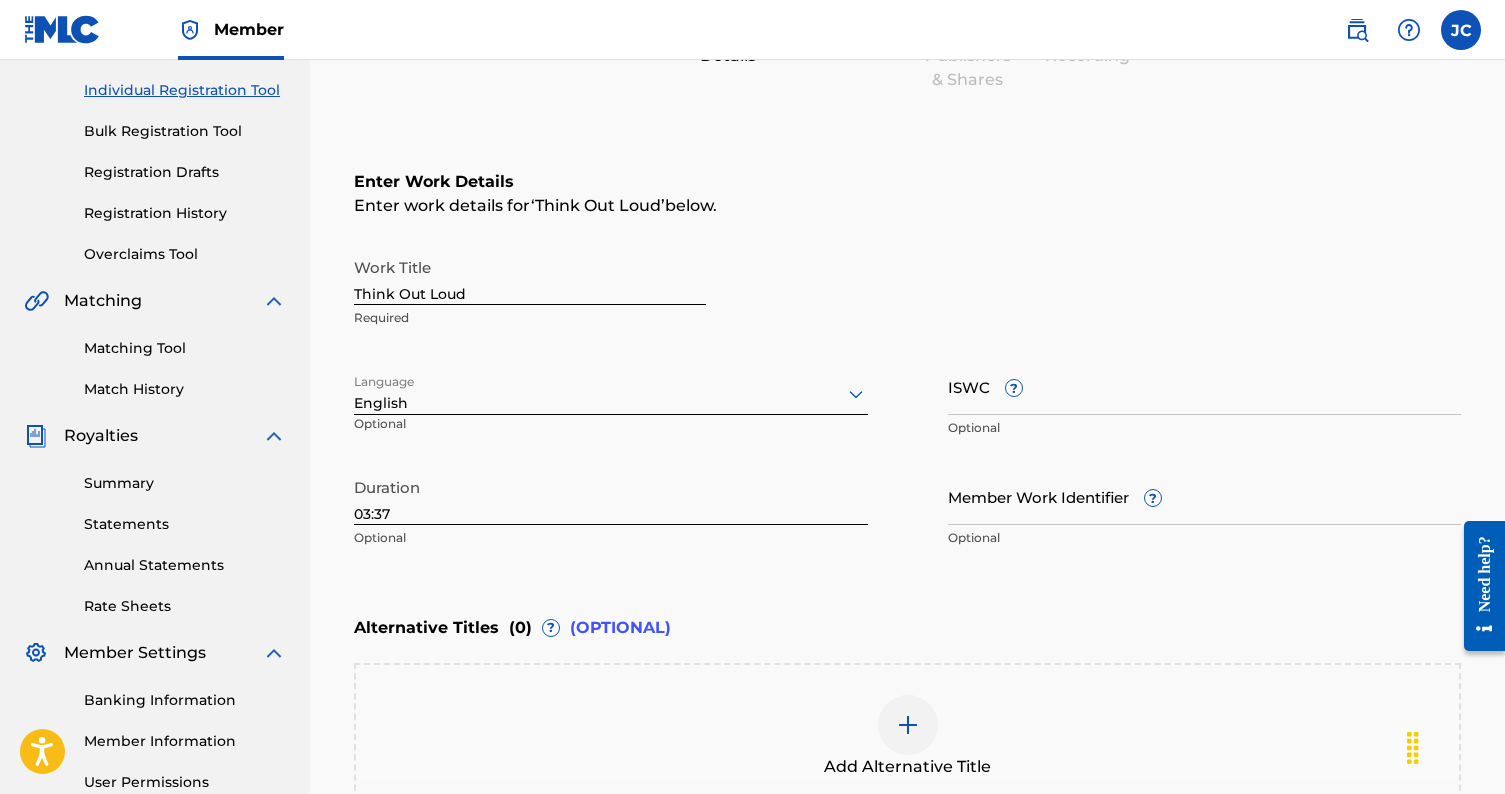 click on "Enter Work Details Enter work details for  ‘ Think Out Loud ’  below. Work Title   Think Out Loud Required Language English Optional ISWC   ? Optional Duration   03:37 Optional Member Work Identifier   ? Optional" at bounding box center [907, 364] 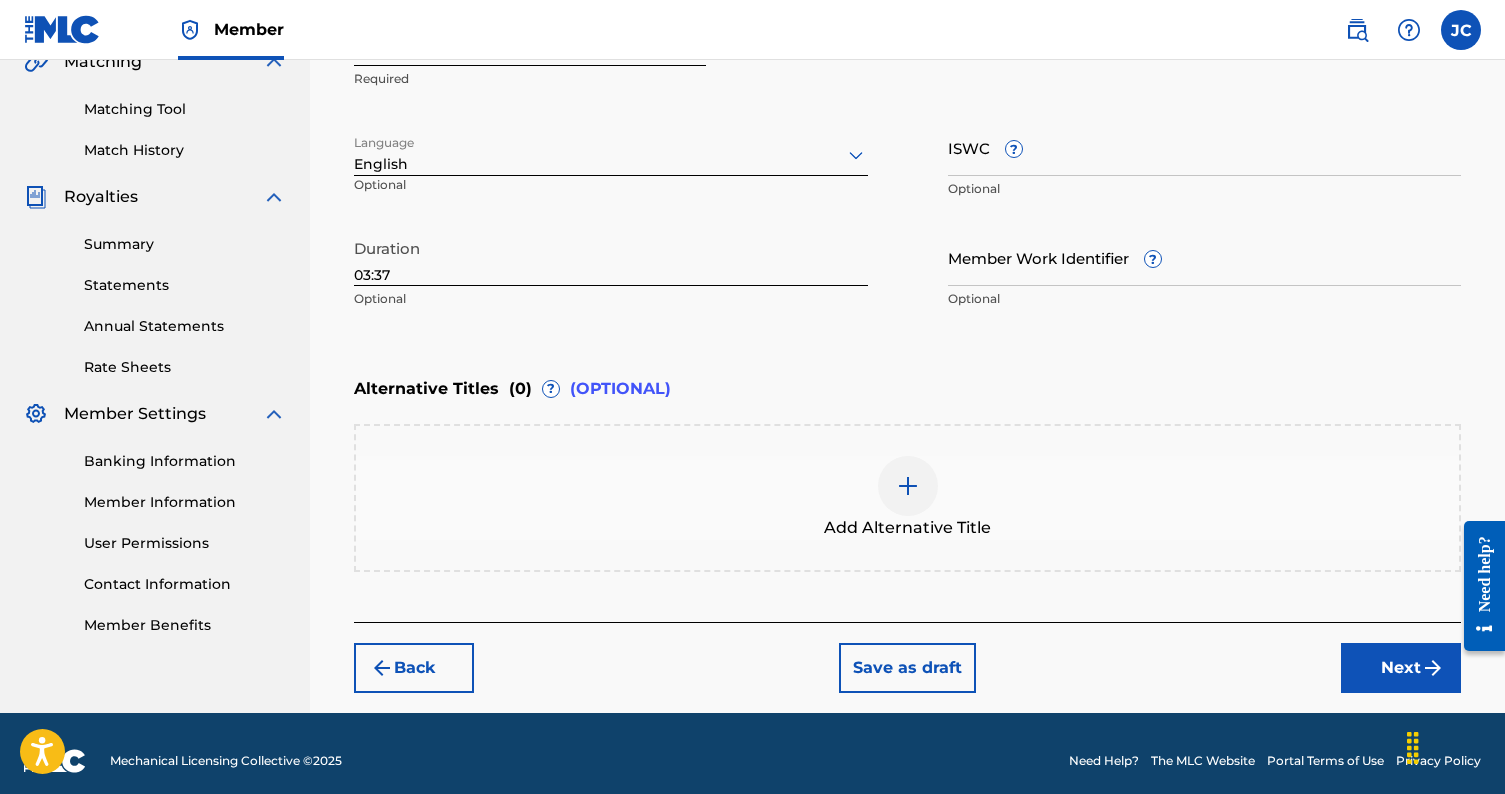 scroll, scrollTop: 498, scrollLeft: 0, axis: vertical 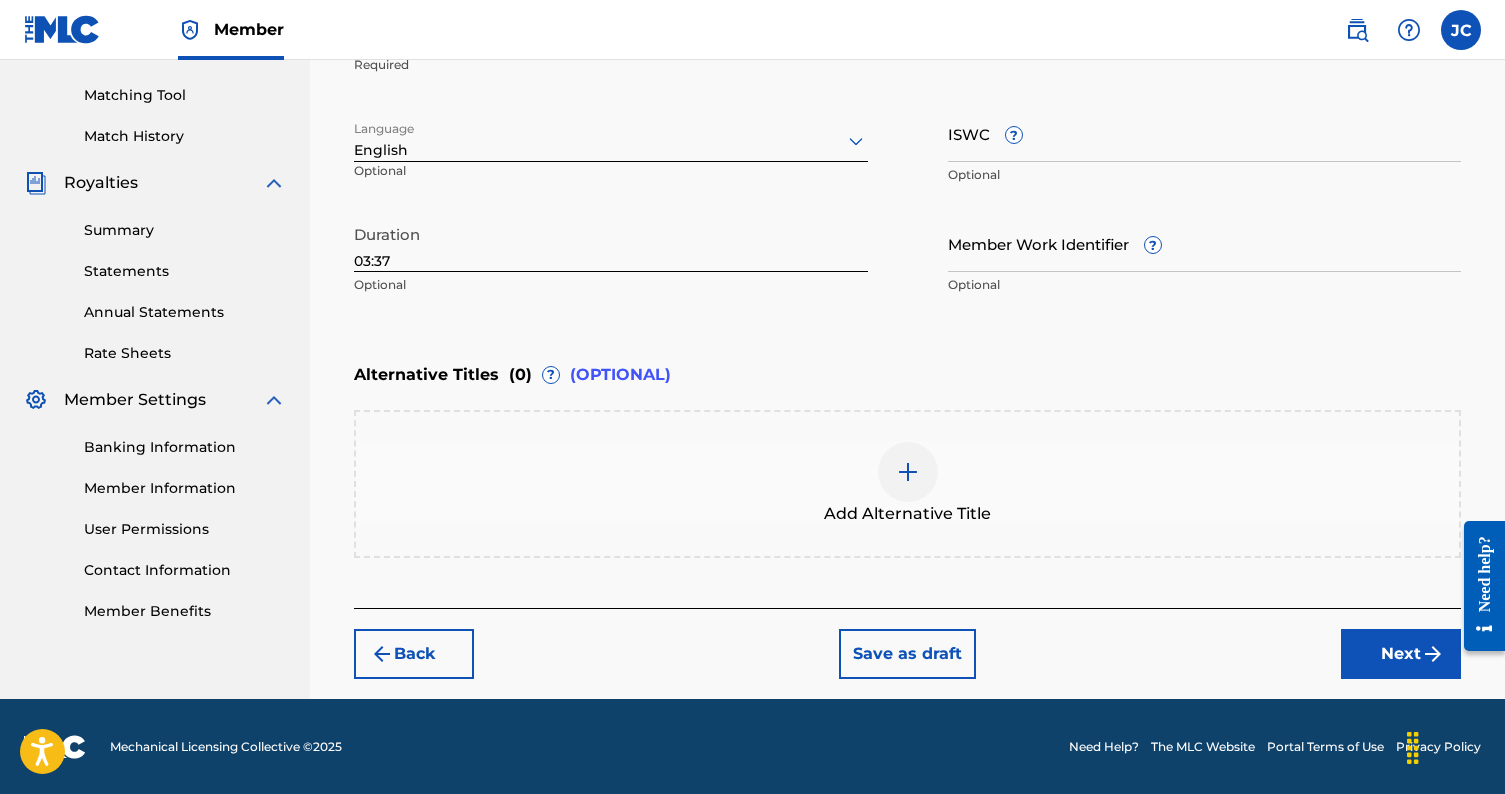 click on "Next" at bounding box center [1401, 654] 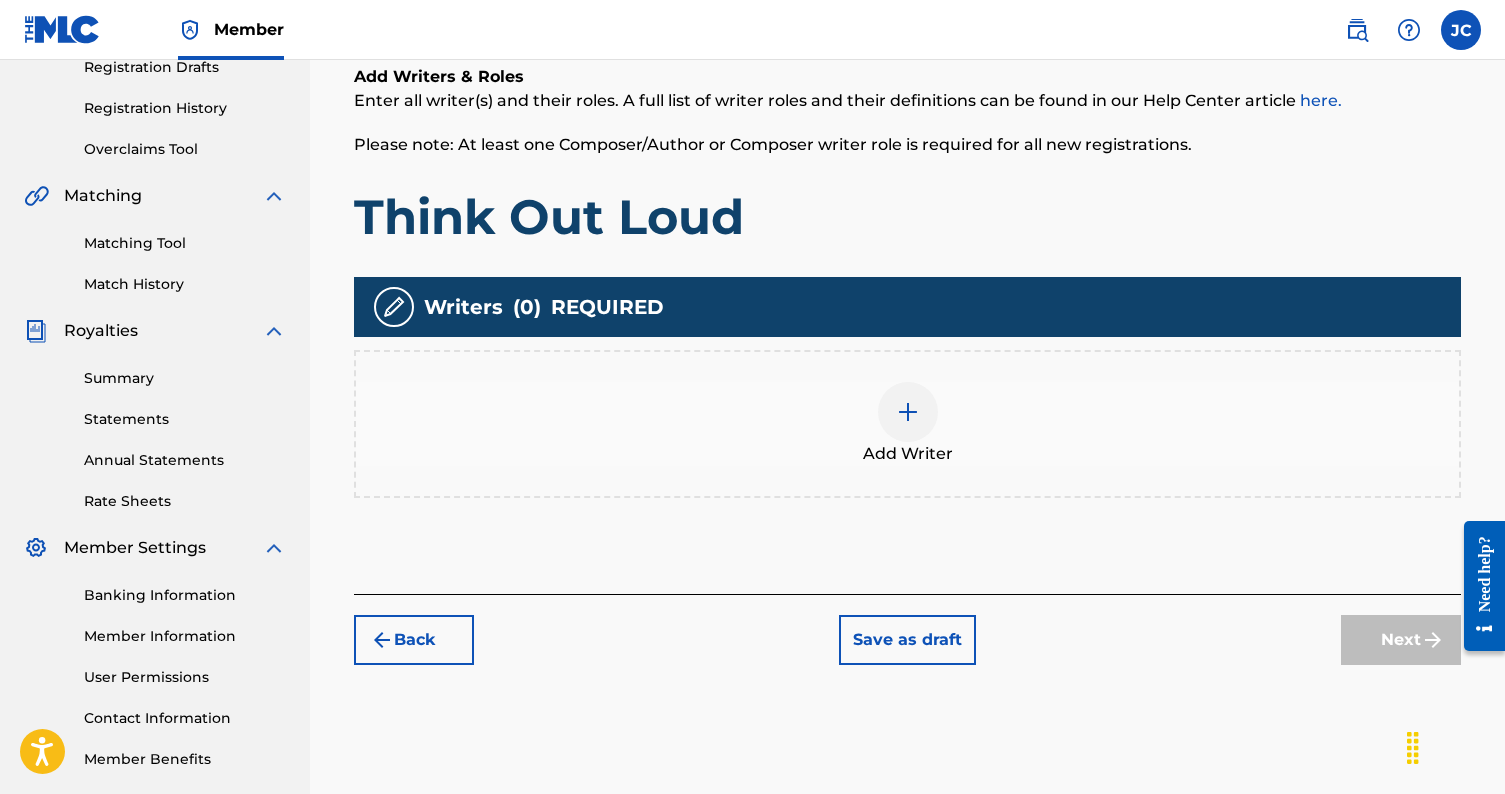 scroll, scrollTop: 352, scrollLeft: 0, axis: vertical 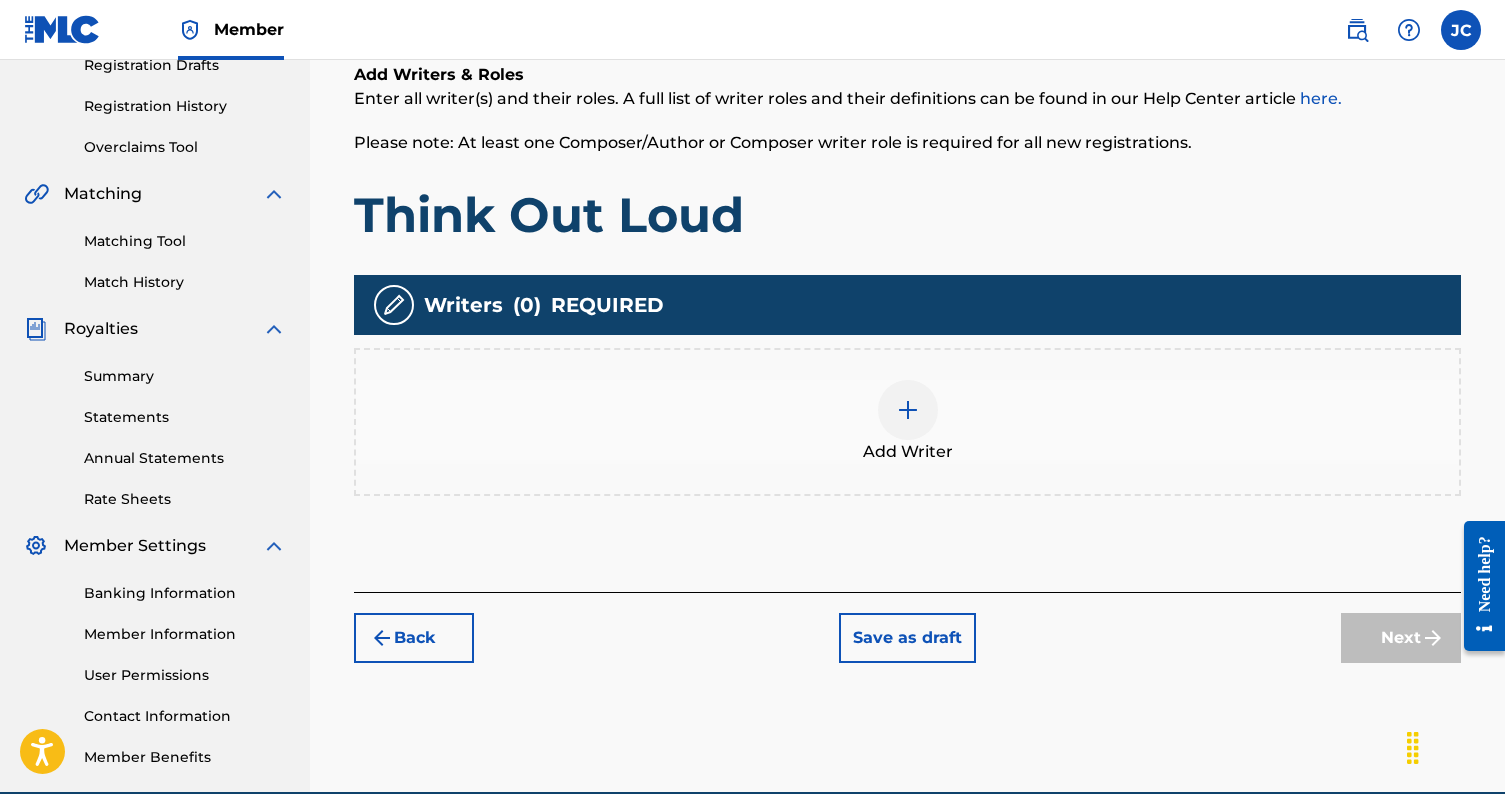 click at bounding box center (908, 410) 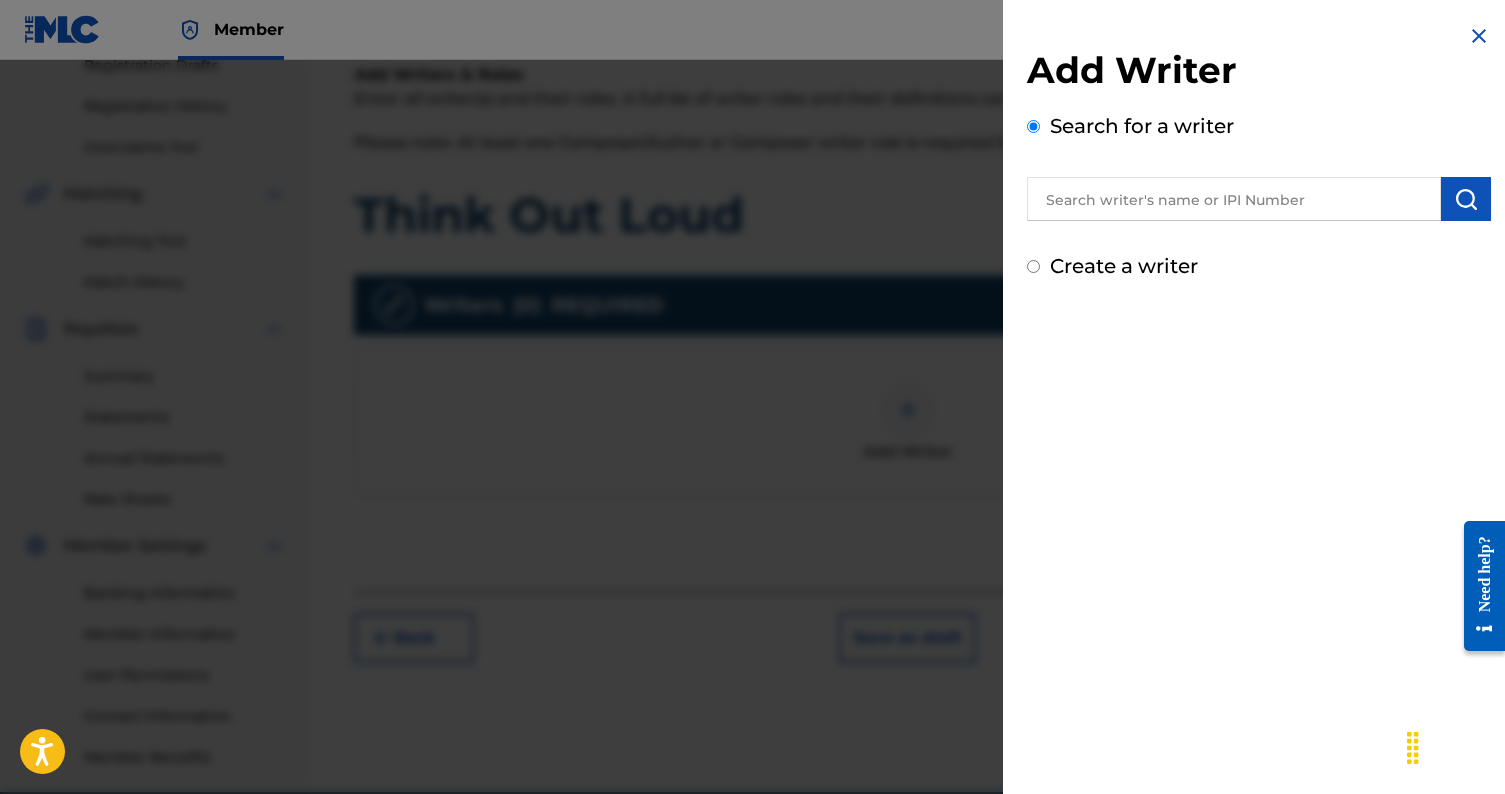 click at bounding box center [1234, 199] 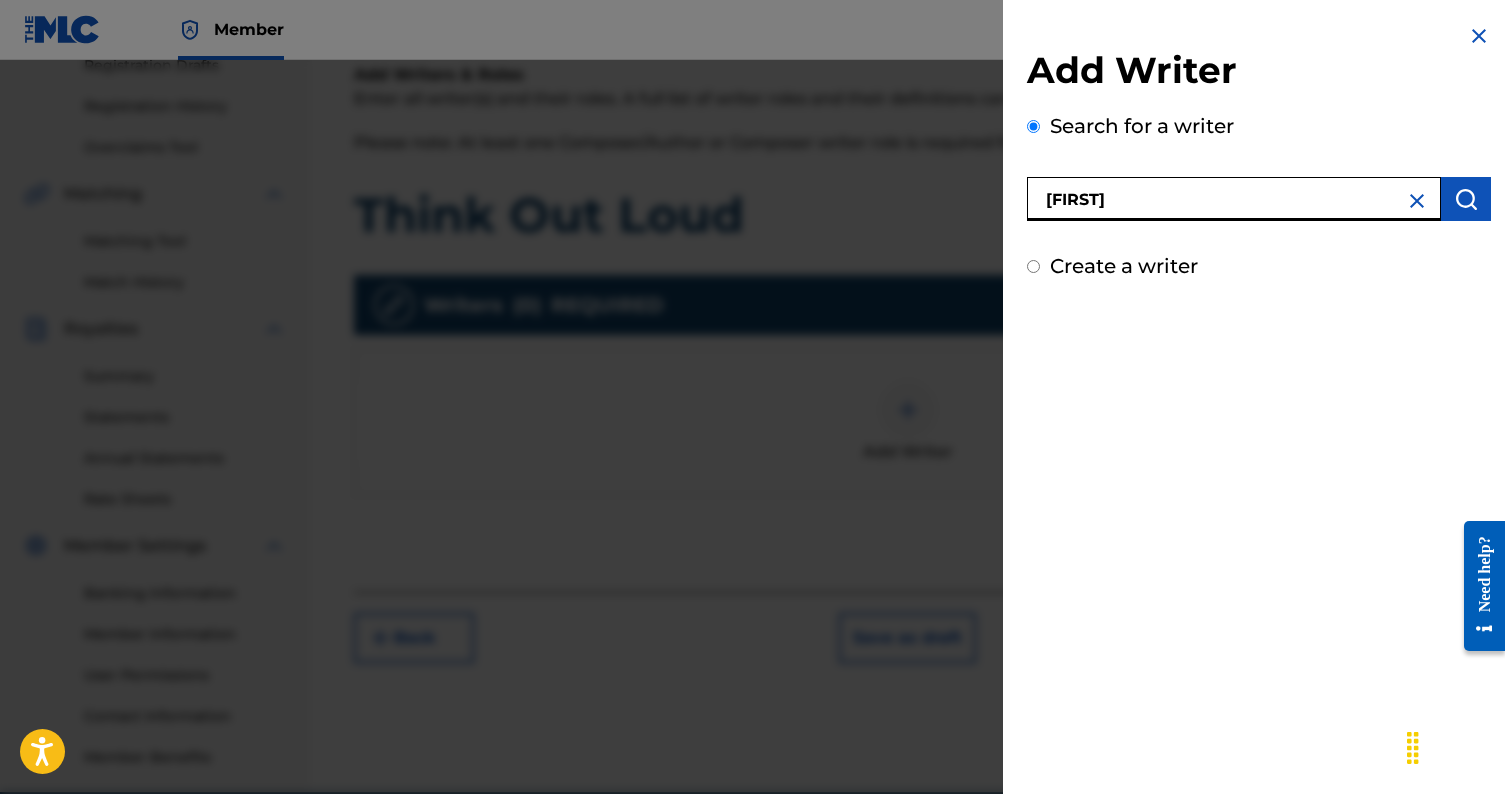 type on "j" 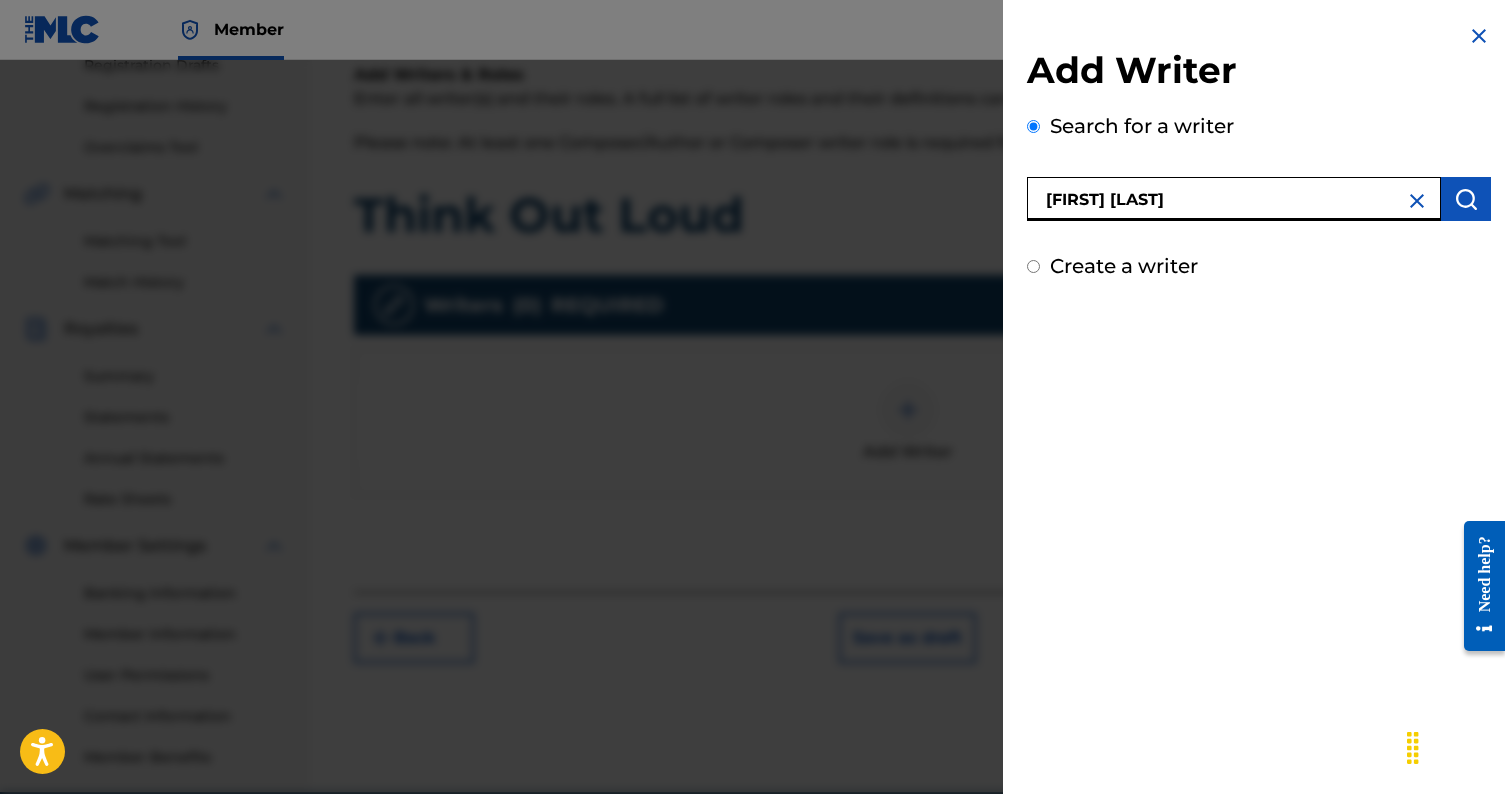 click at bounding box center (1466, 199) 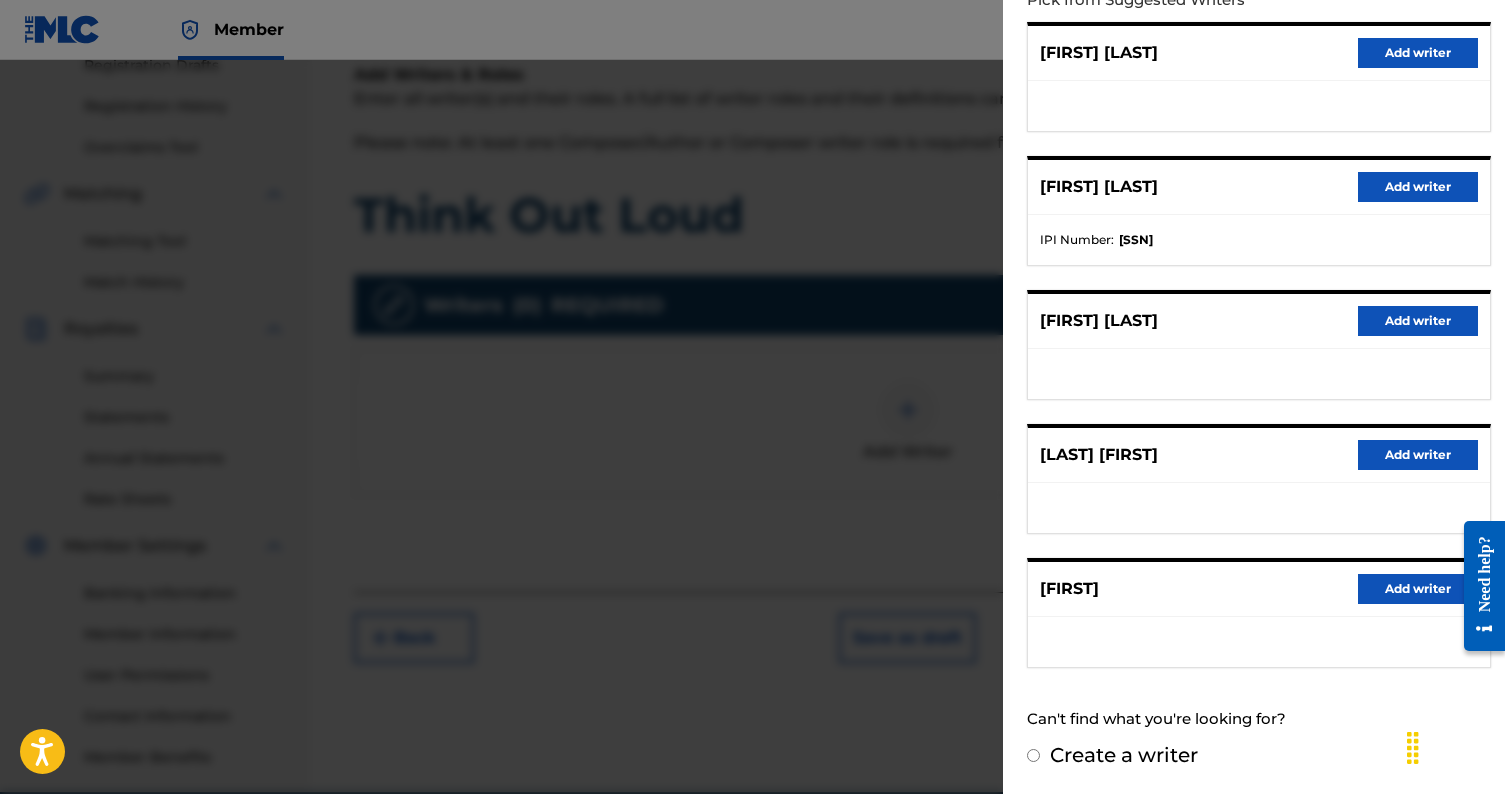 scroll, scrollTop: 0, scrollLeft: 0, axis: both 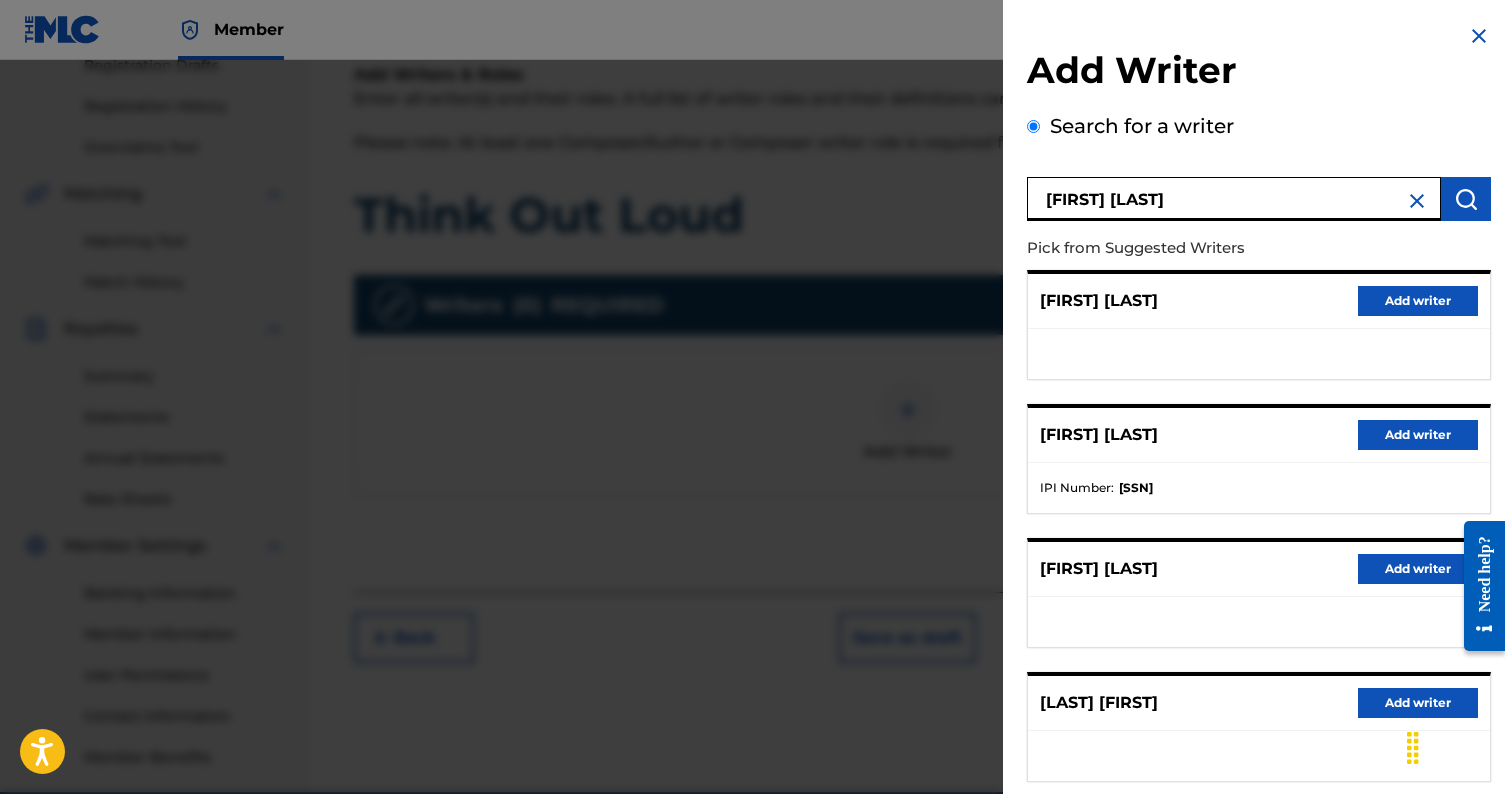 drag, startPoint x: 1231, startPoint y: 209, endPoint x: 1010, endPoint y: 194, distance: 221.50847 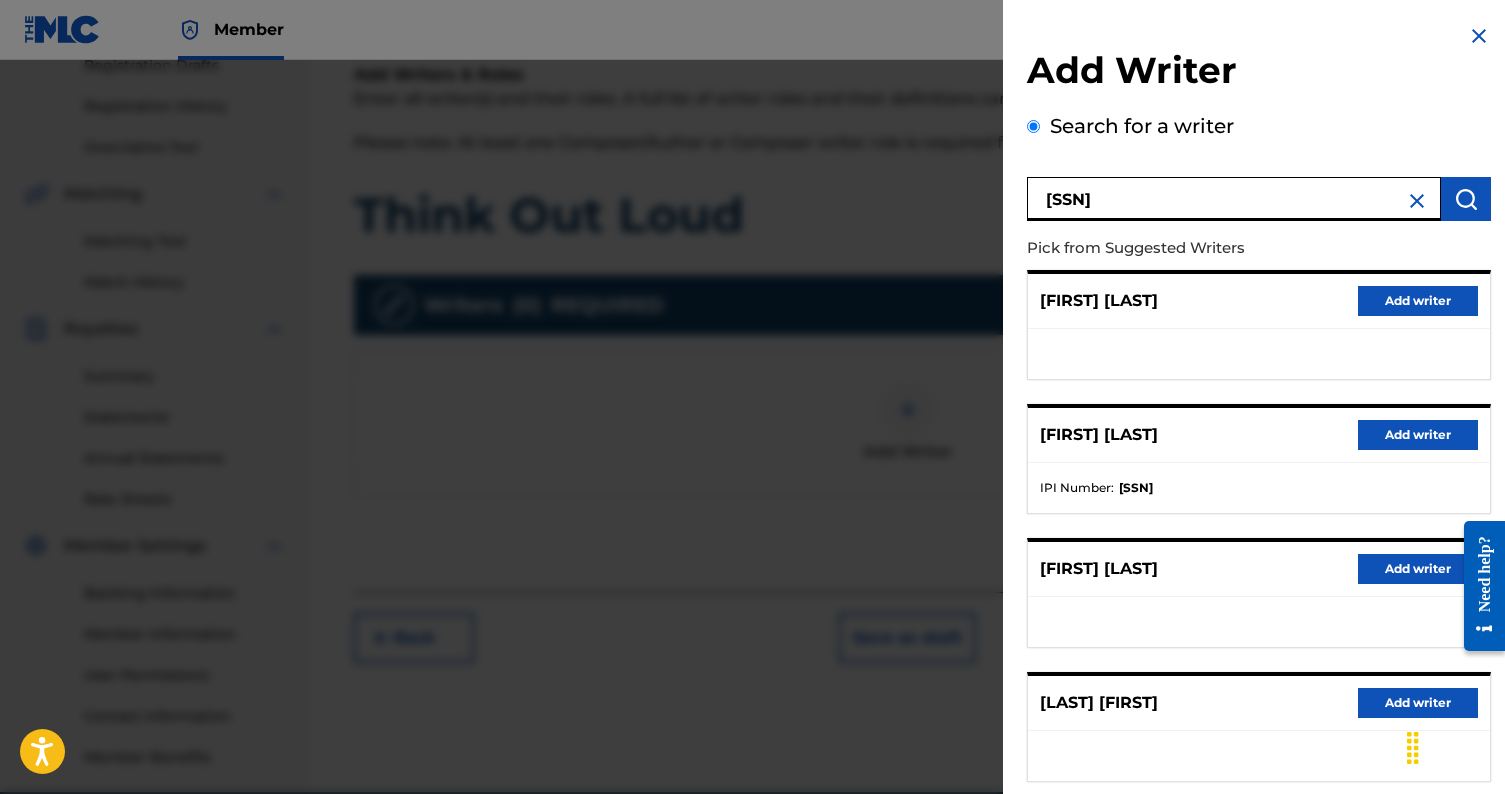 type on "[SSN]" 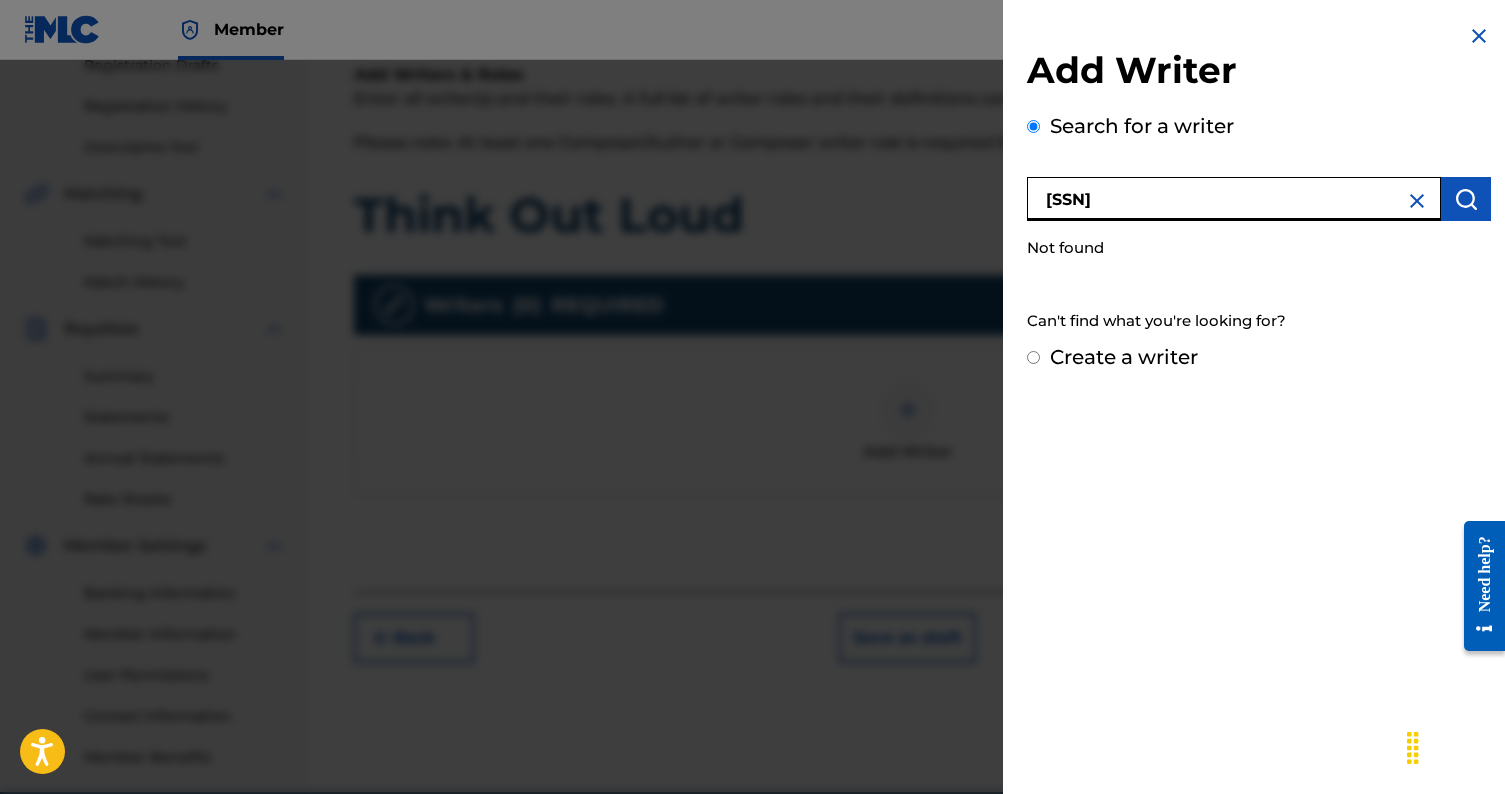 click at bounding box center [1466, 199] 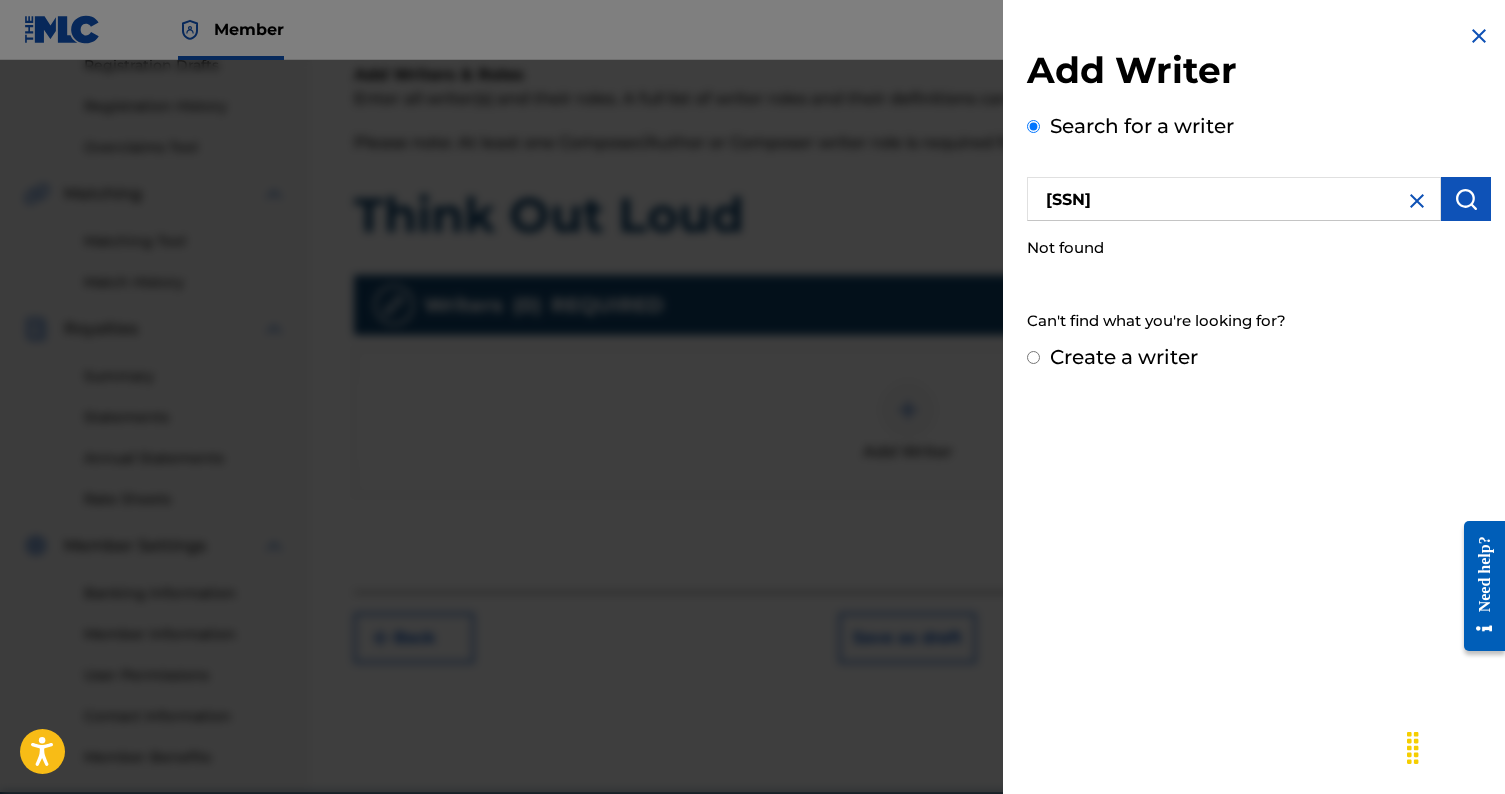 click on "Create a writer" at bounding box center (1124, 357) 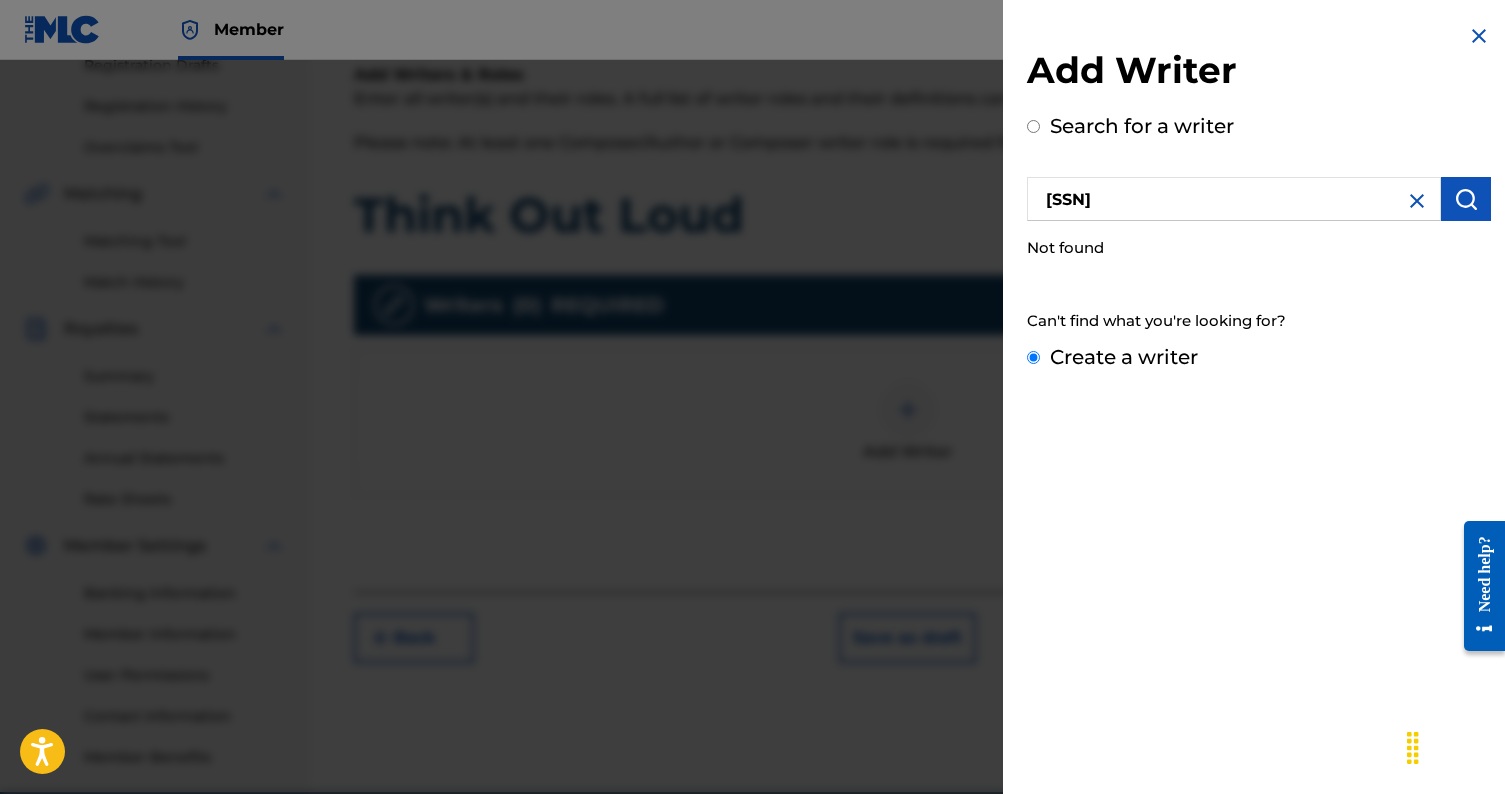 click on "Create a writer" at bounding box center [1033, 357] 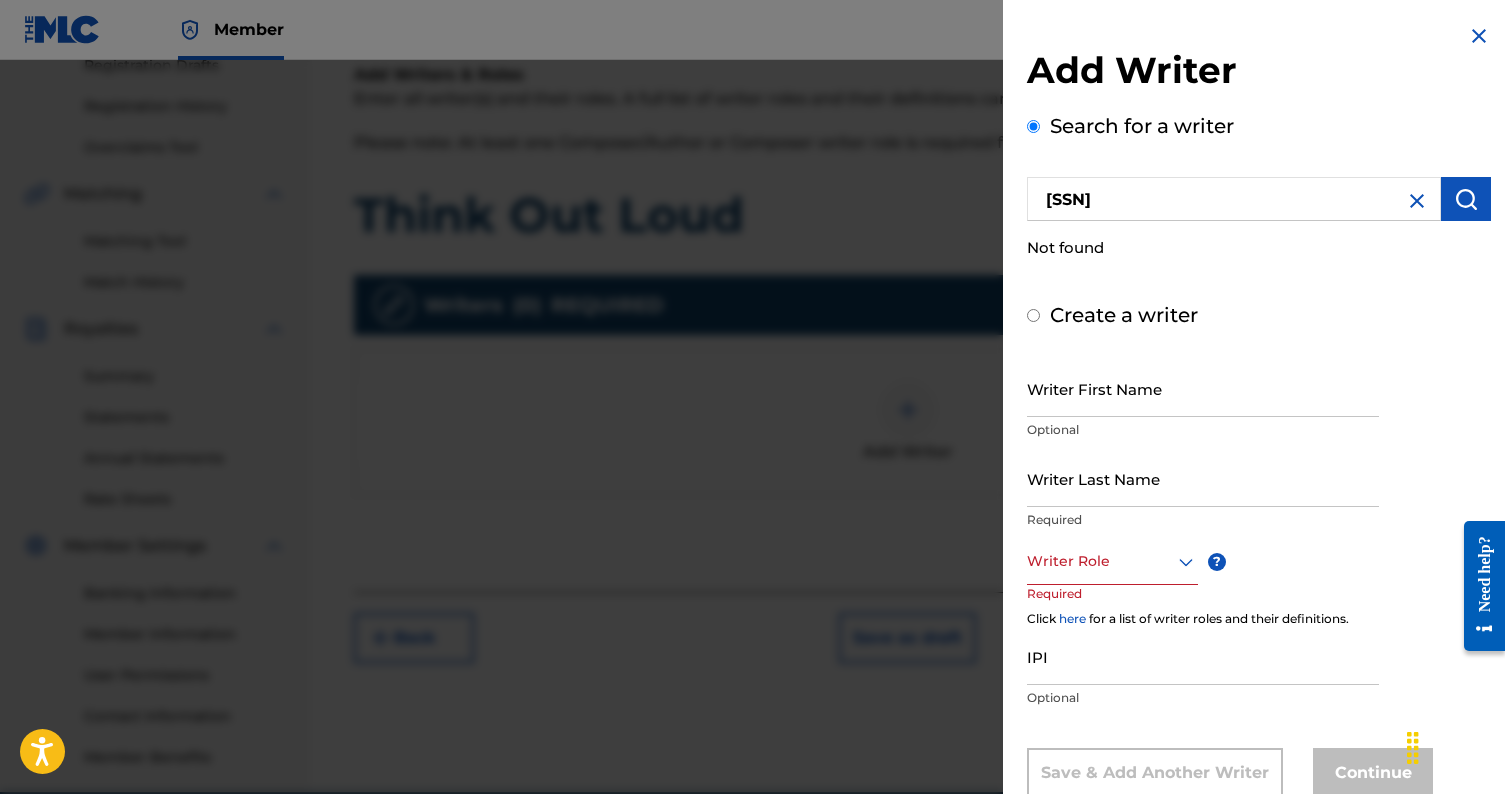 radio on "false" 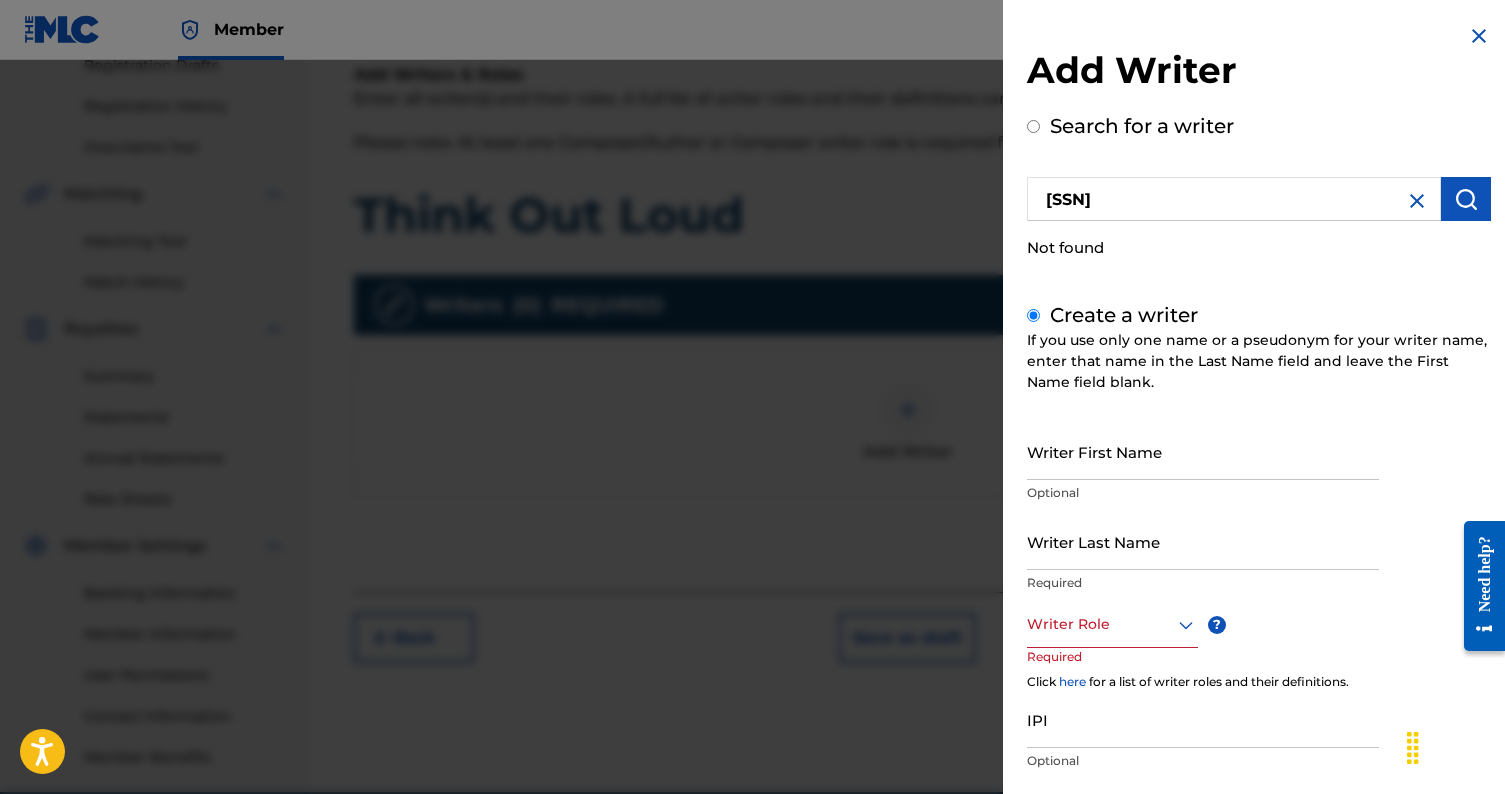 click on "Writer First Name" at bounding box center [1203, 451] 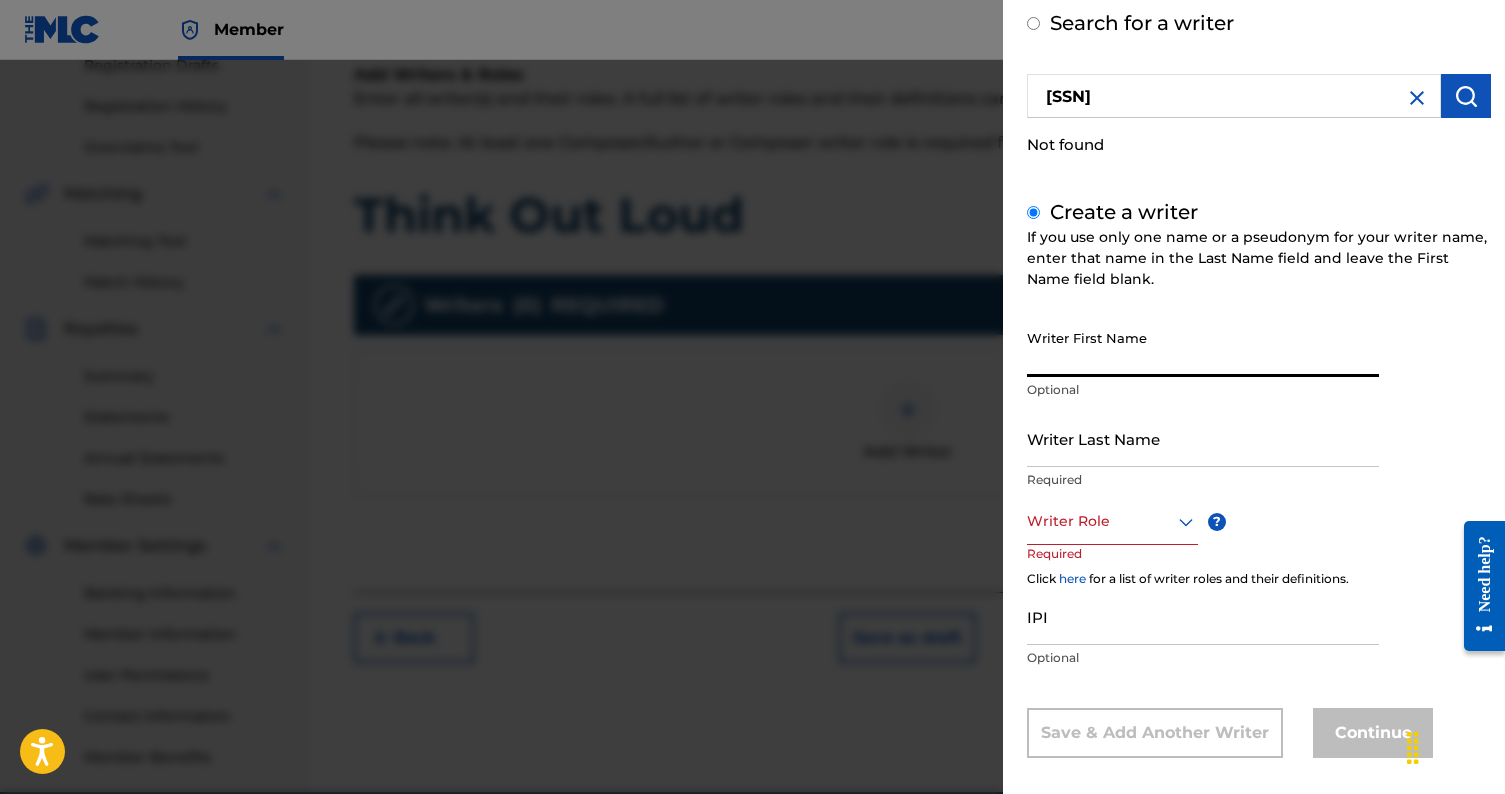 scroll, scrollTop: 120, scrollLeft: 0, axis: vertical 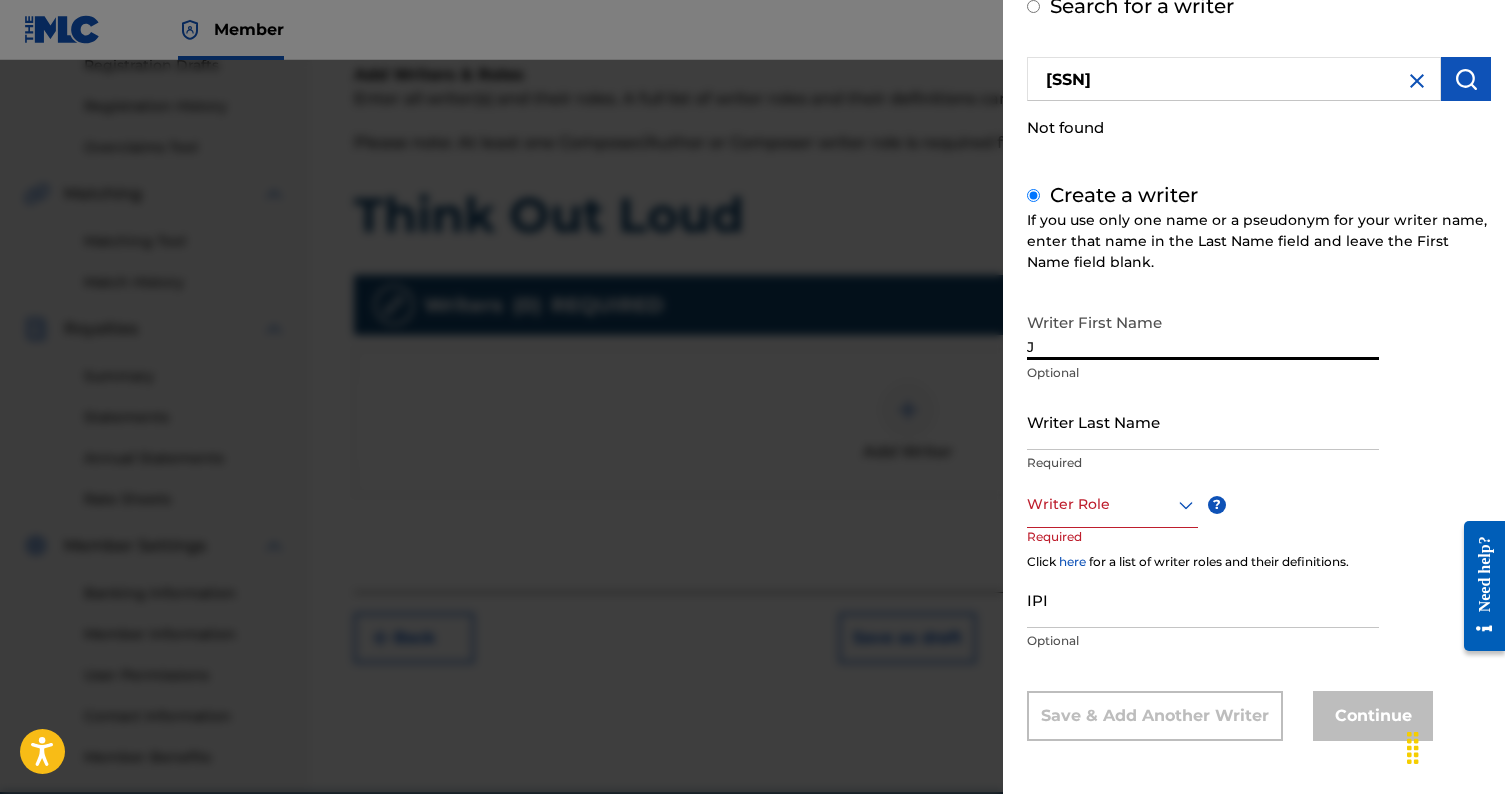 click on "J" at bounding box center (1203, 331) 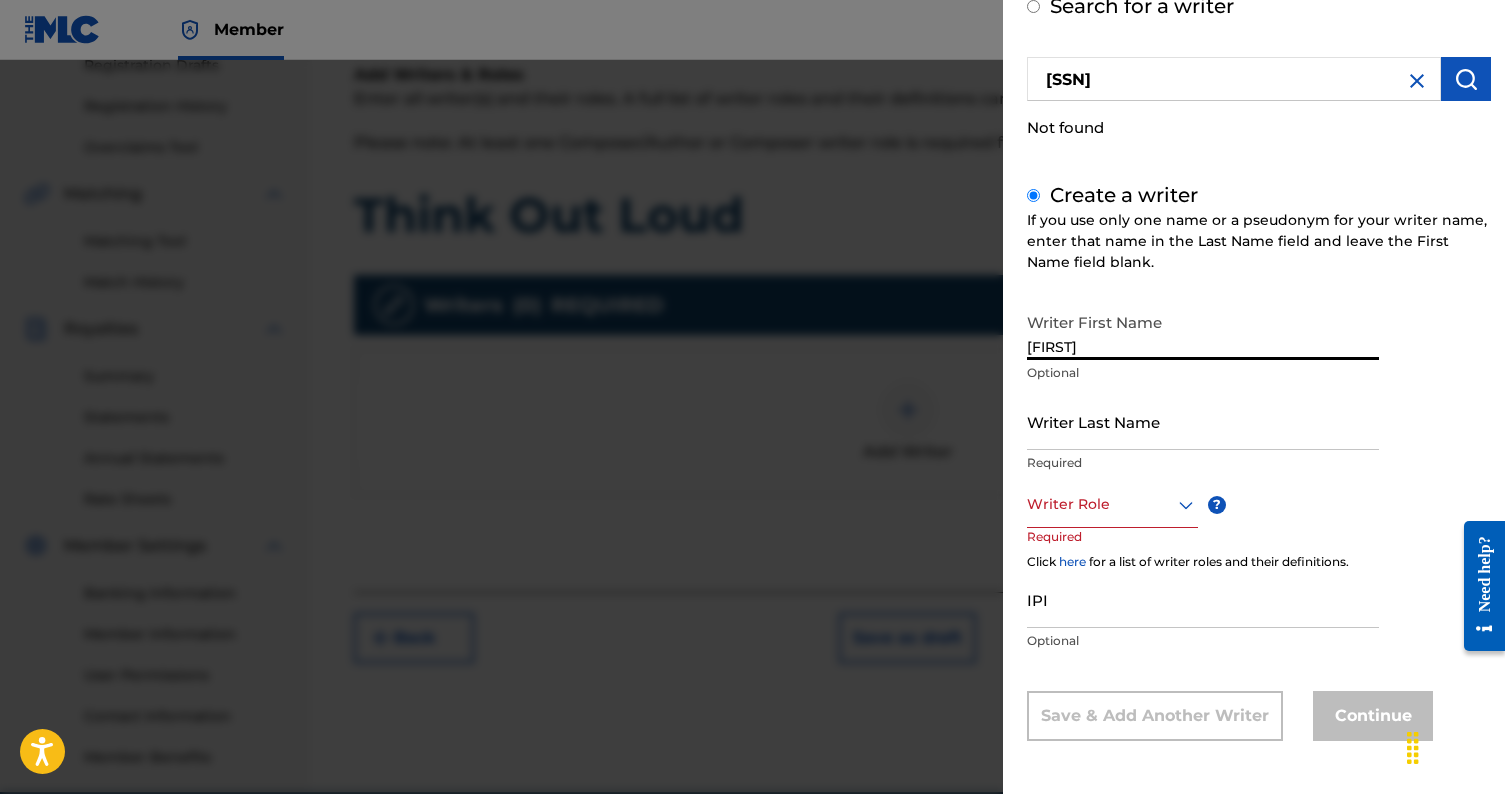 type on "[FIRST]" 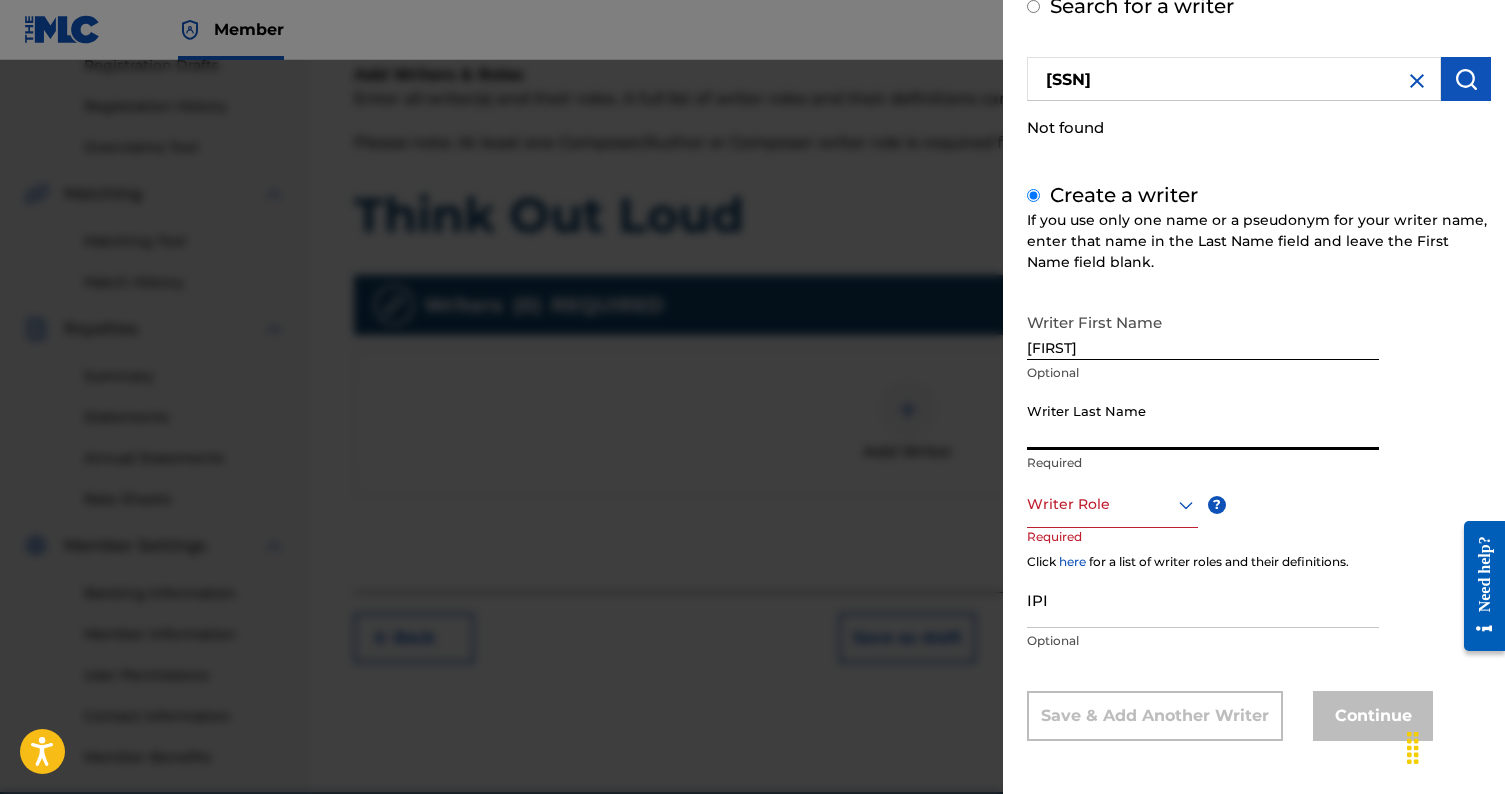 click on "Writer Last Name" at bounding box center (1203, 421) 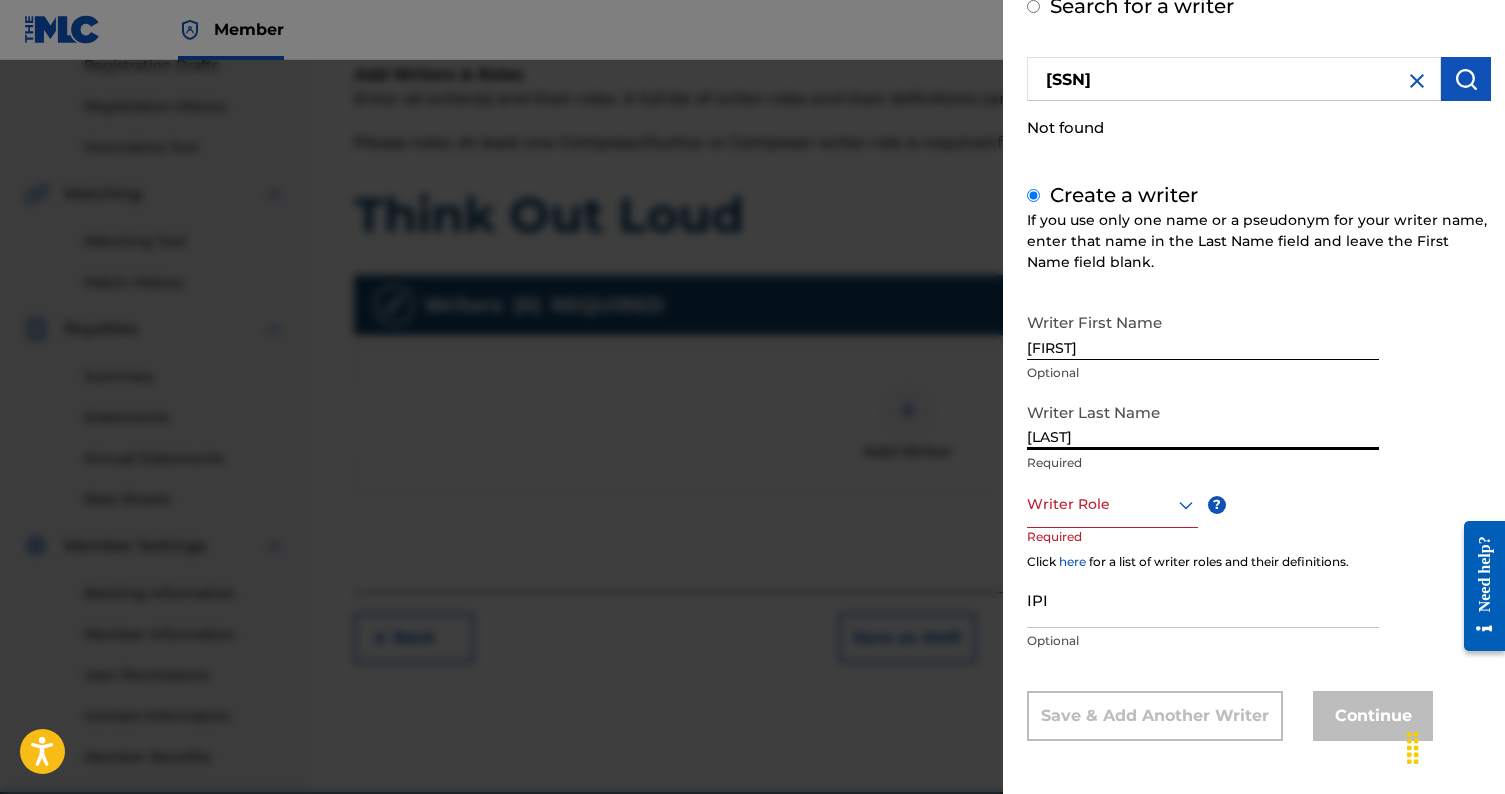type on "[LAST]" 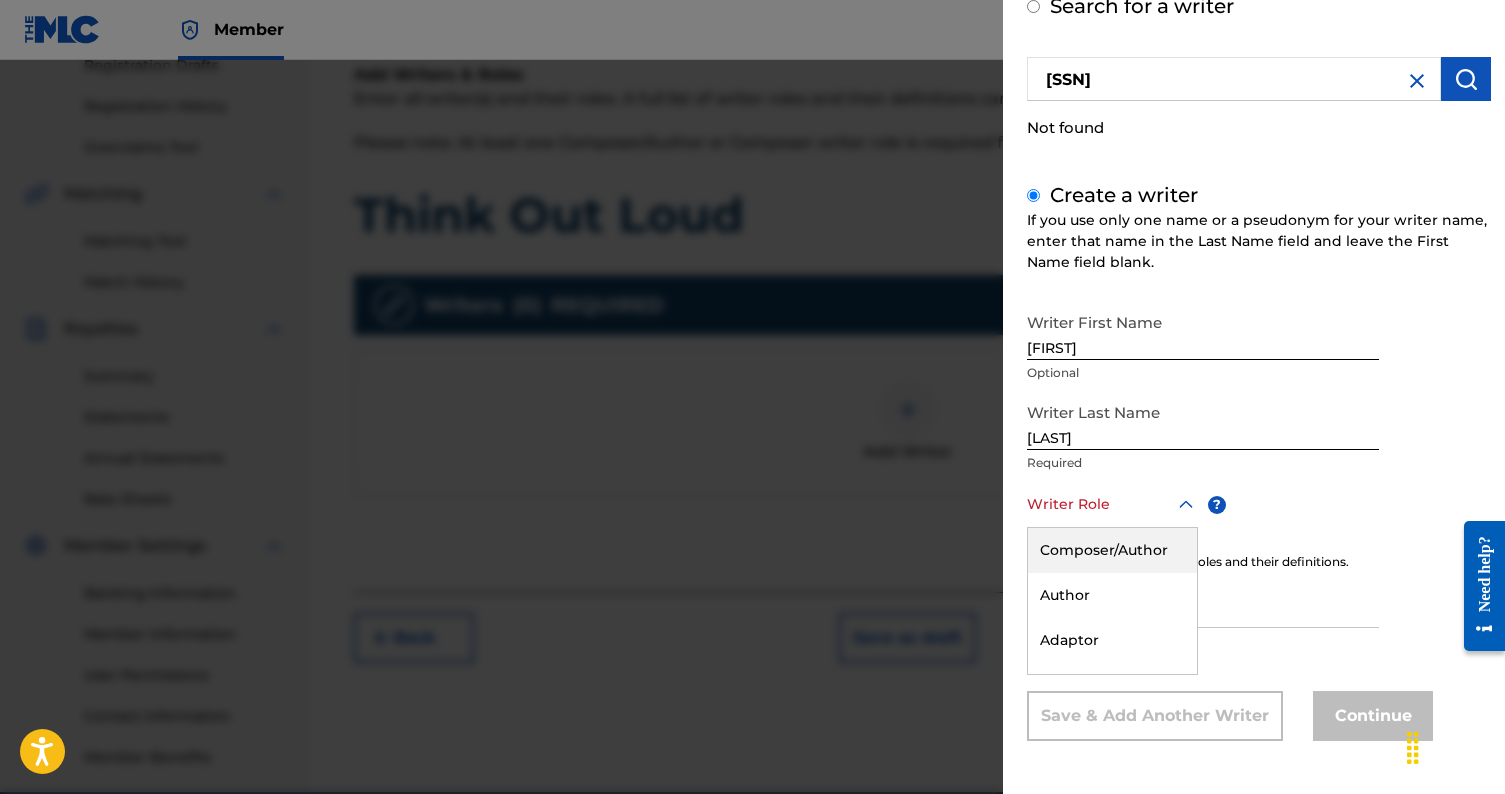 click on "Composer/Author" at bounding box center [1112, 550] 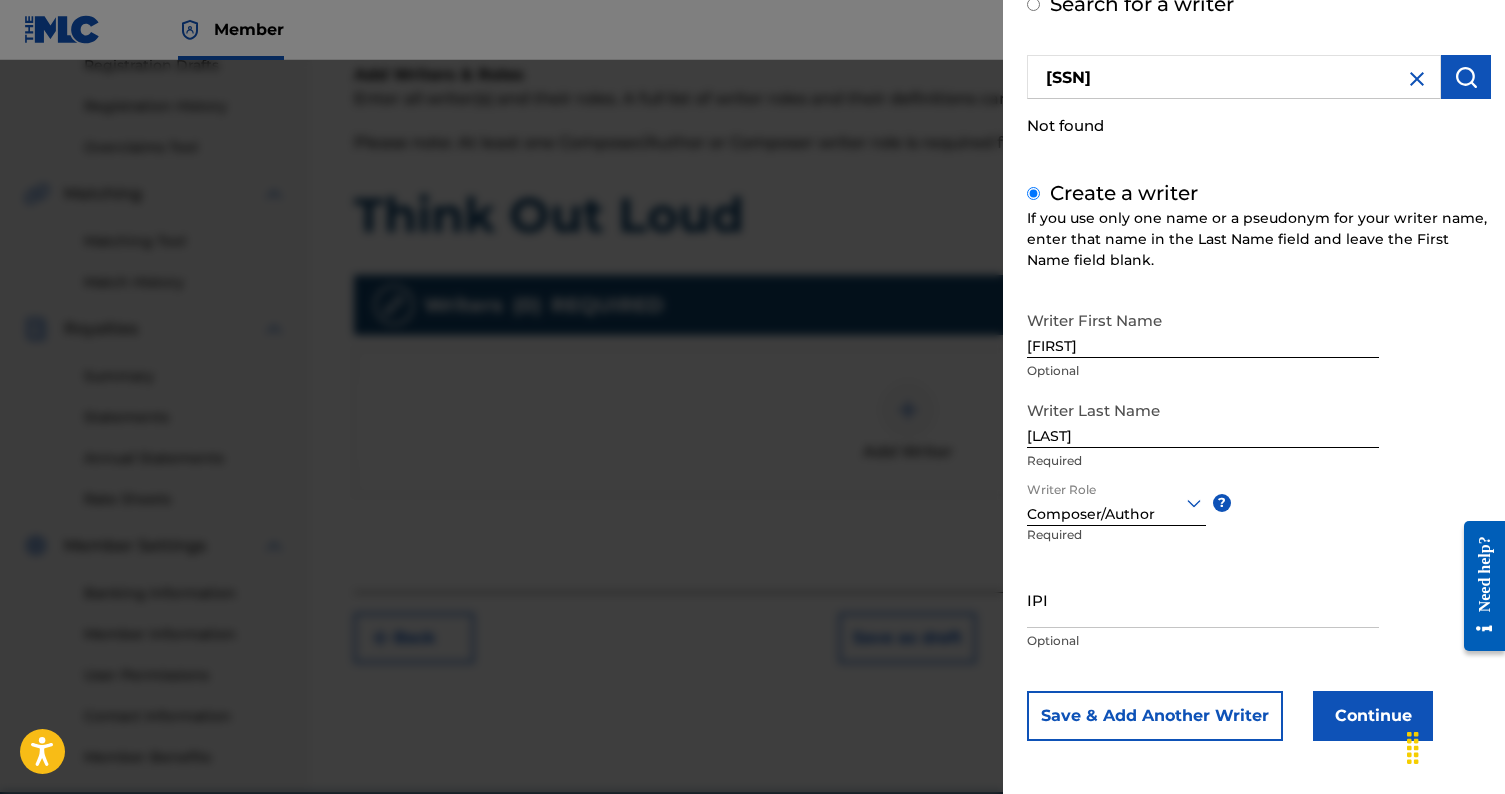 scroll, scrollTop: 422, scrollLeft: 0, axis: vertical 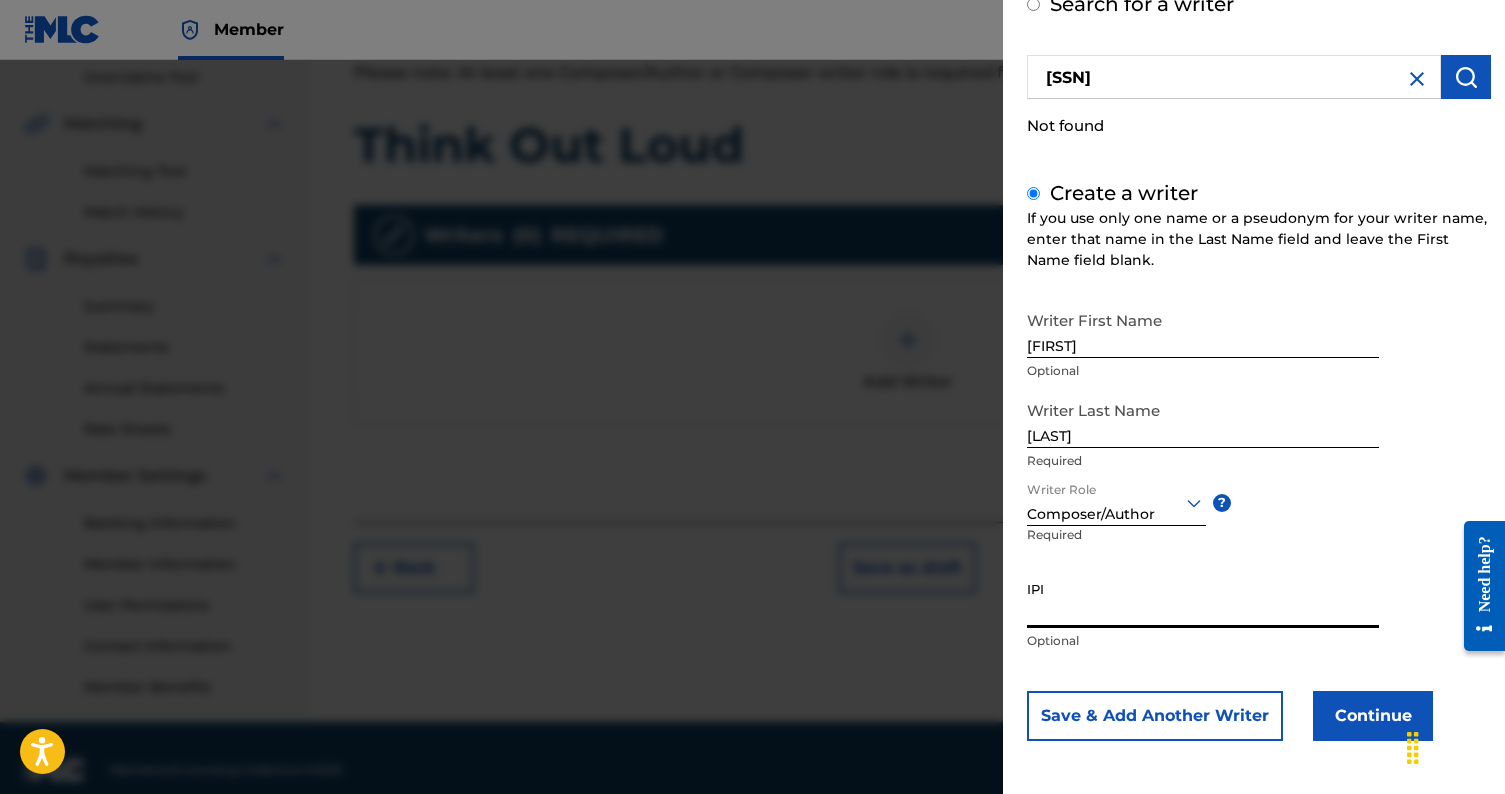 click on "IPI" at bounding box center [1203, 599] 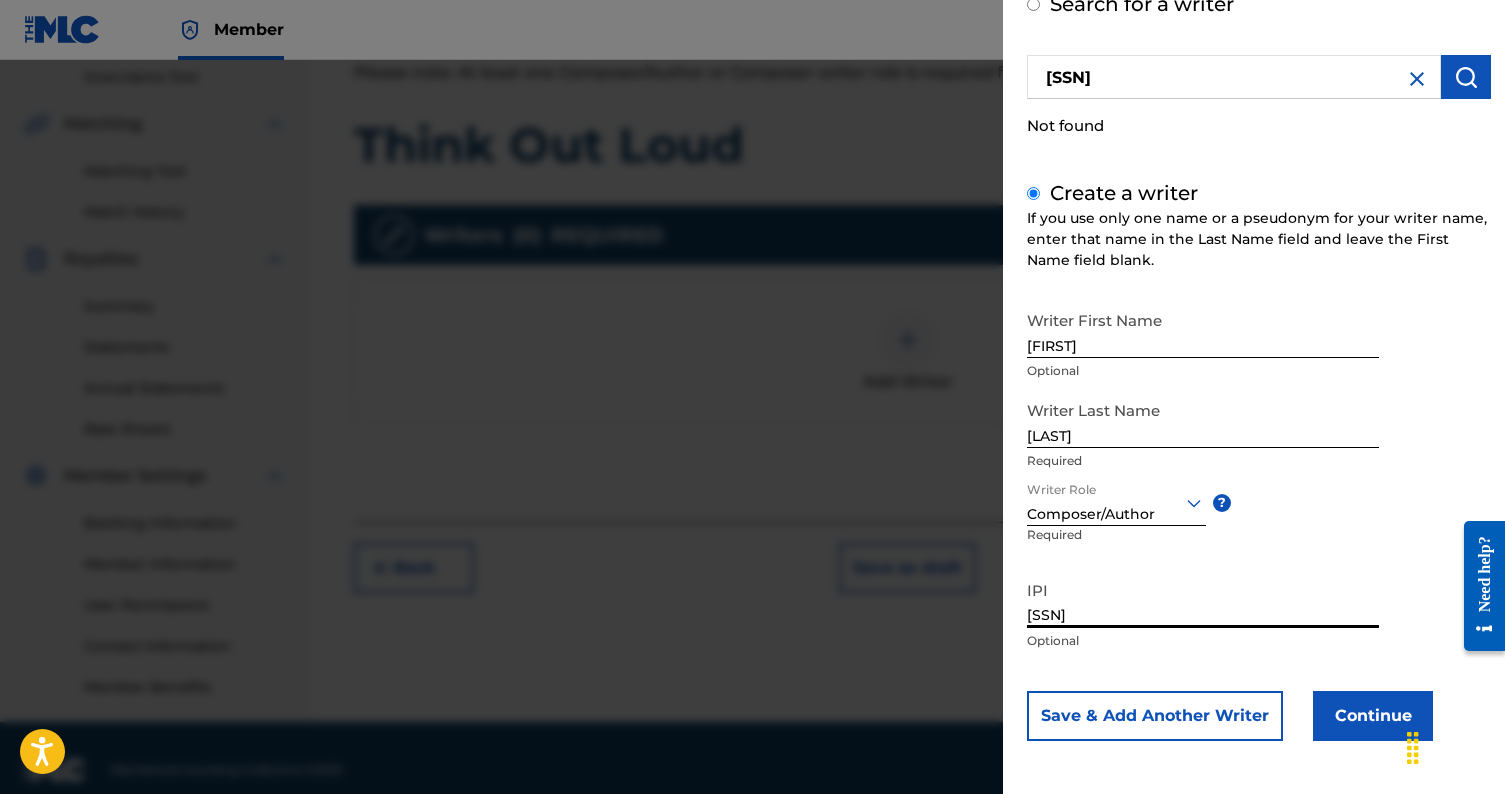 type on "[SSN]" 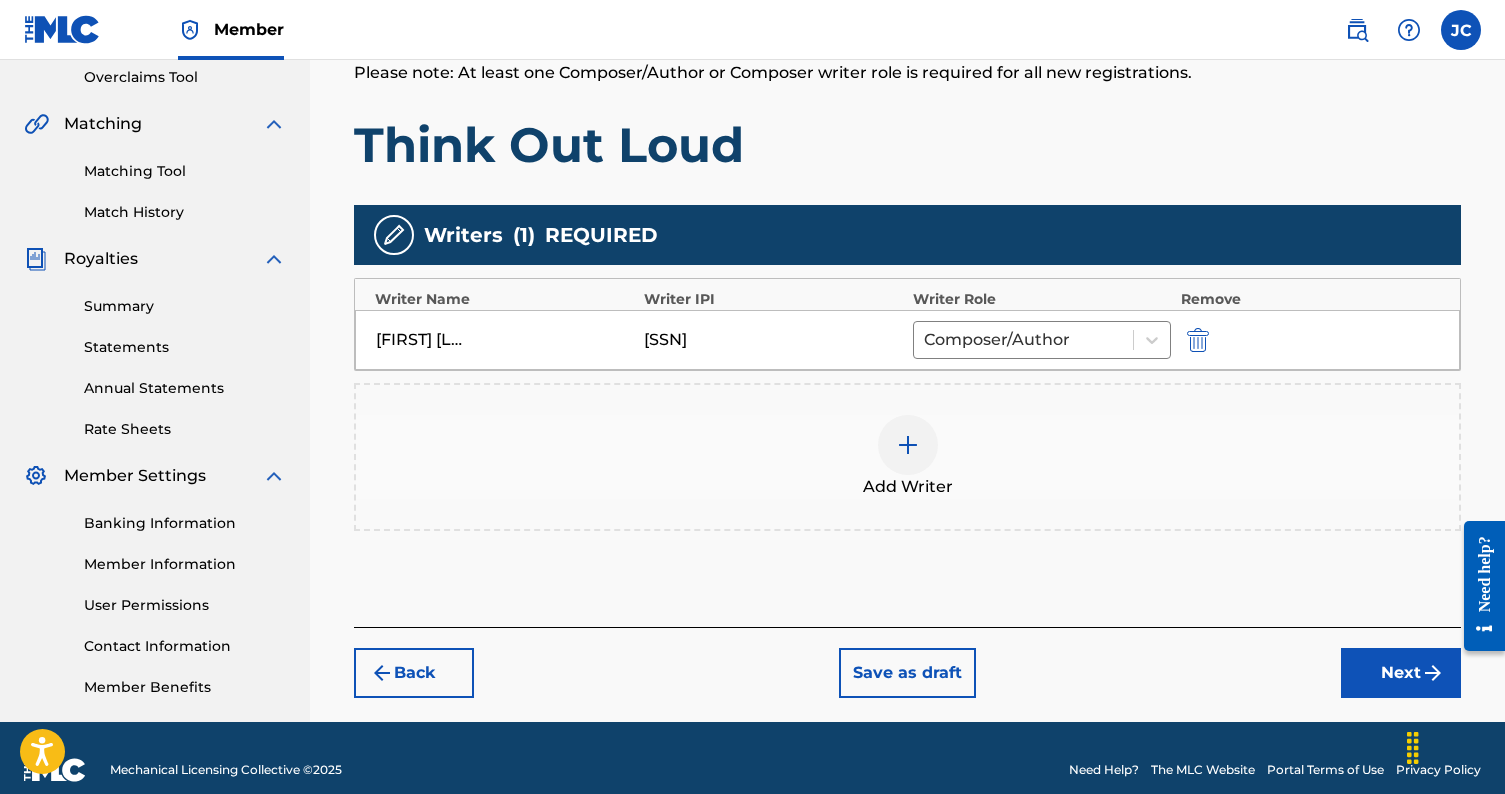 click at bounding box center (908, 445) 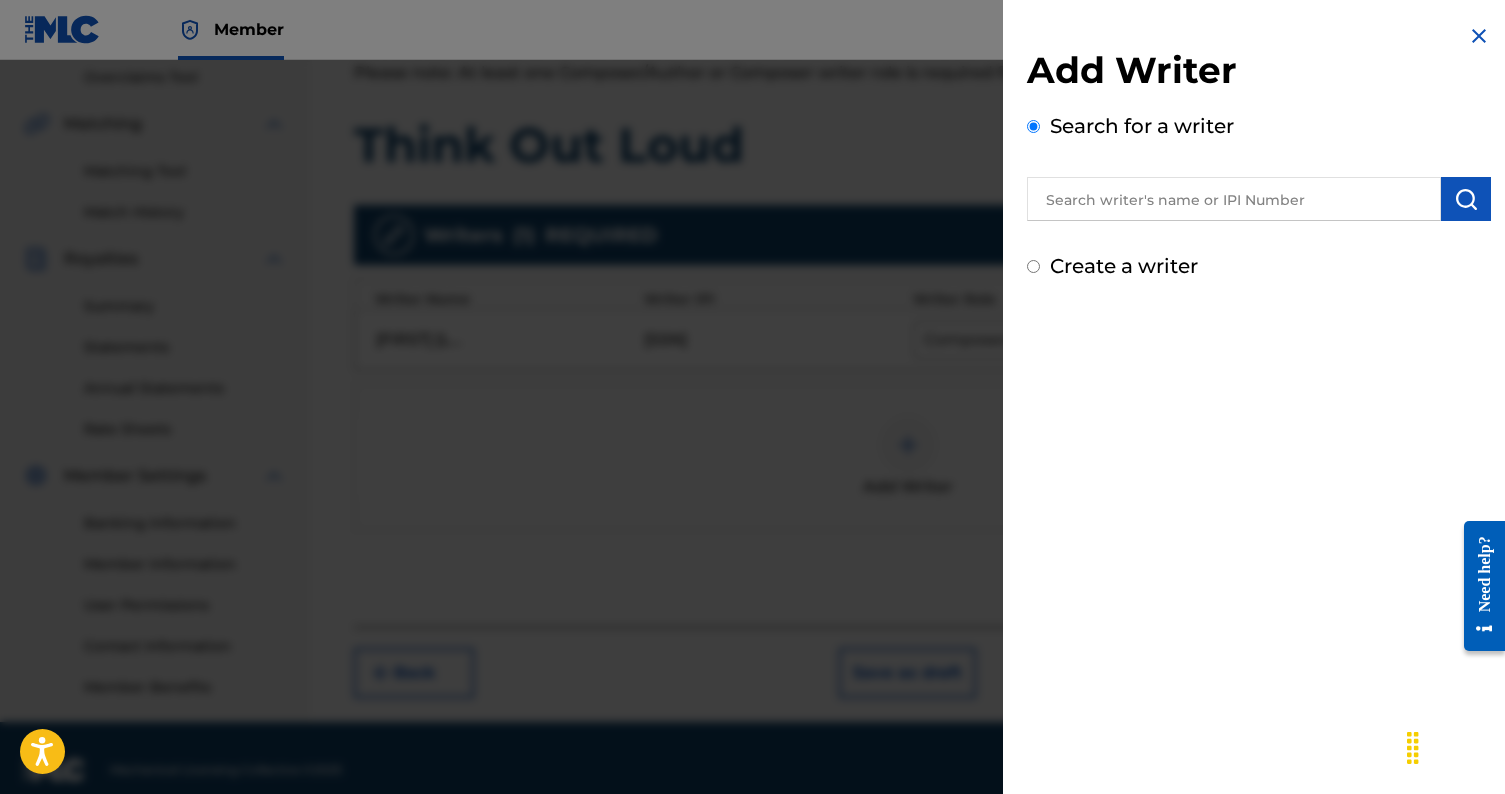 click at bounding box center (1234, 199) 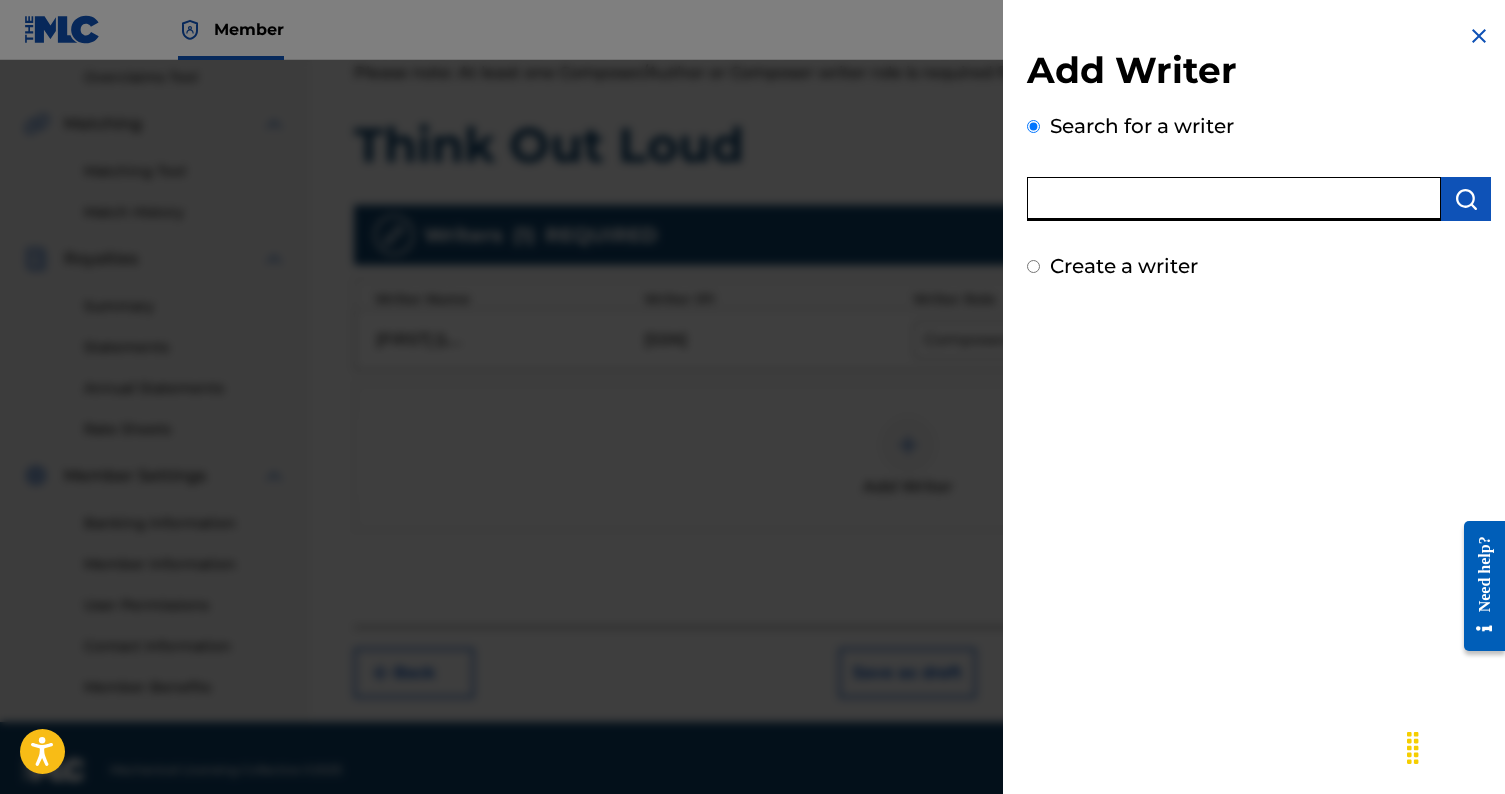 type on "P" 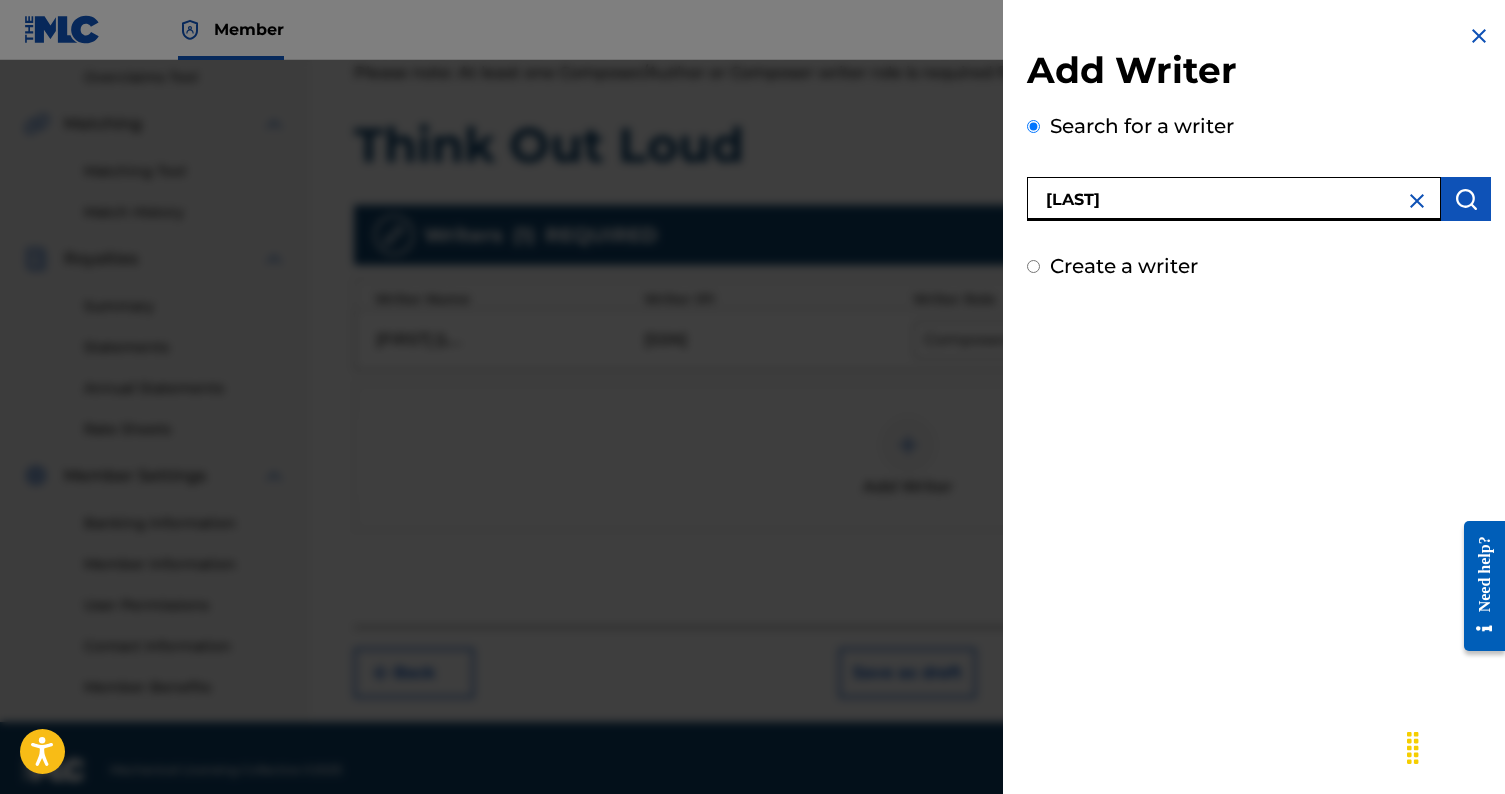 type on "[LAST]" 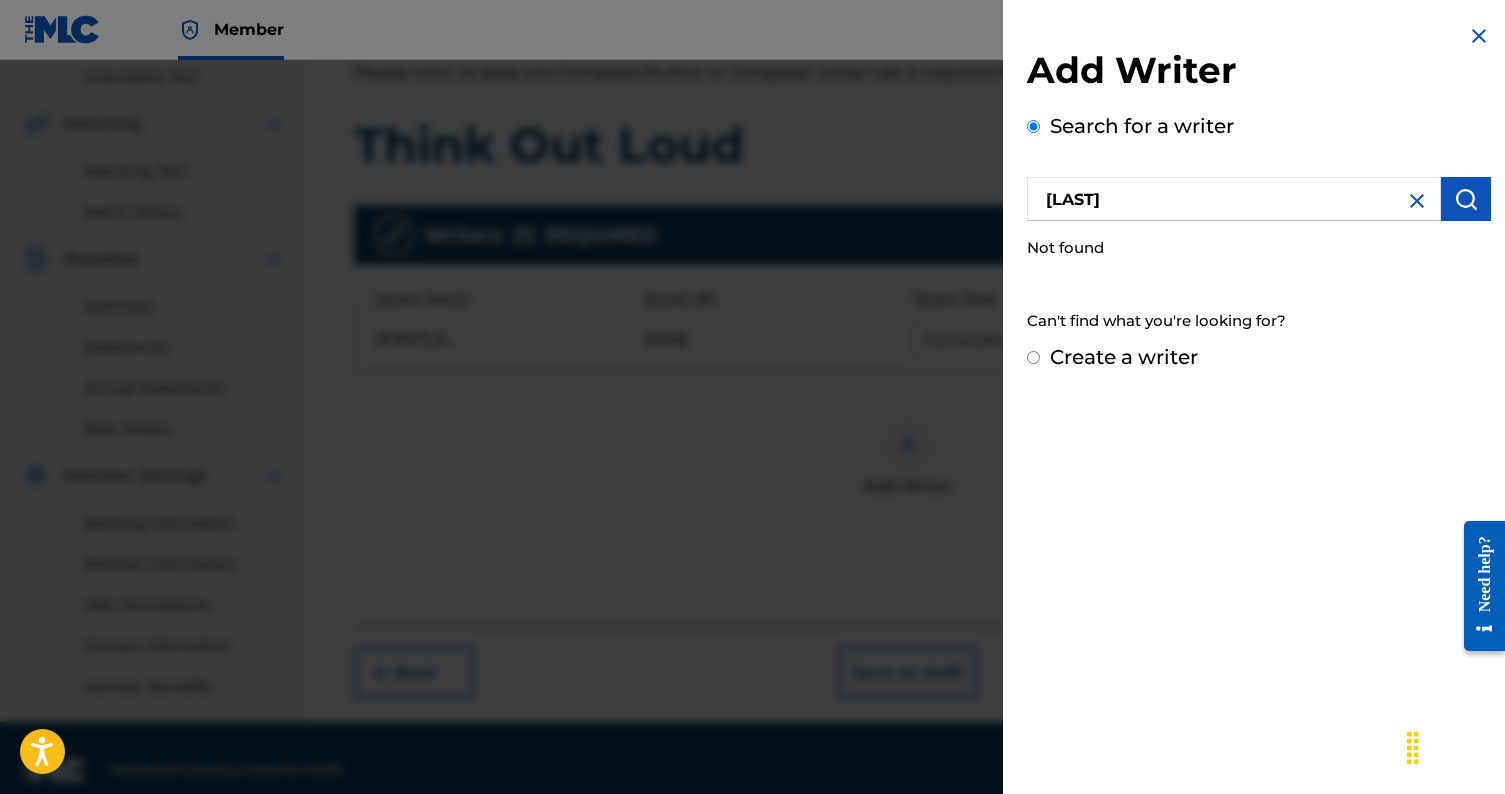 click at bounding box center (1417, 201) 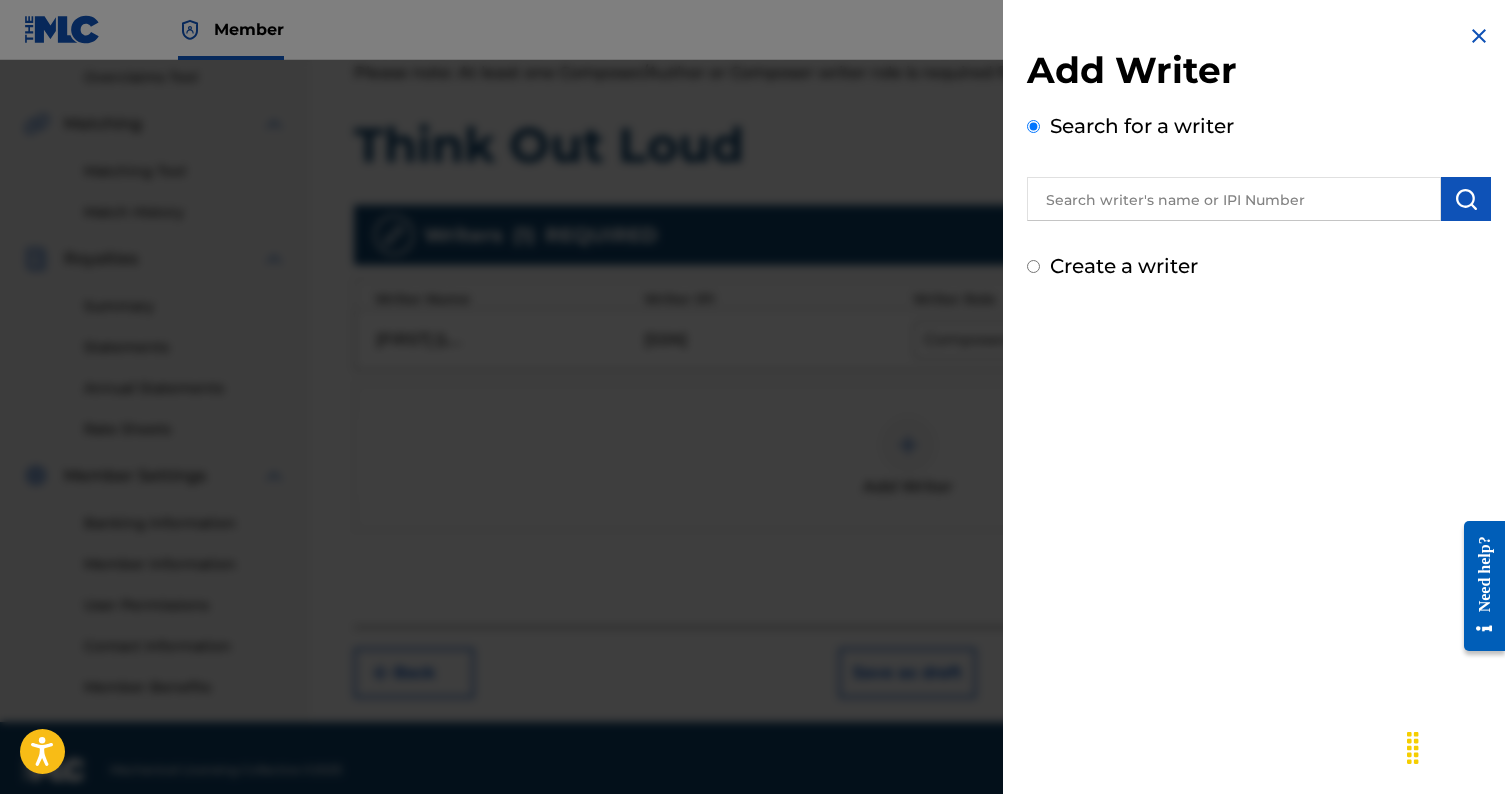 click at bounding box center (1234, 199) 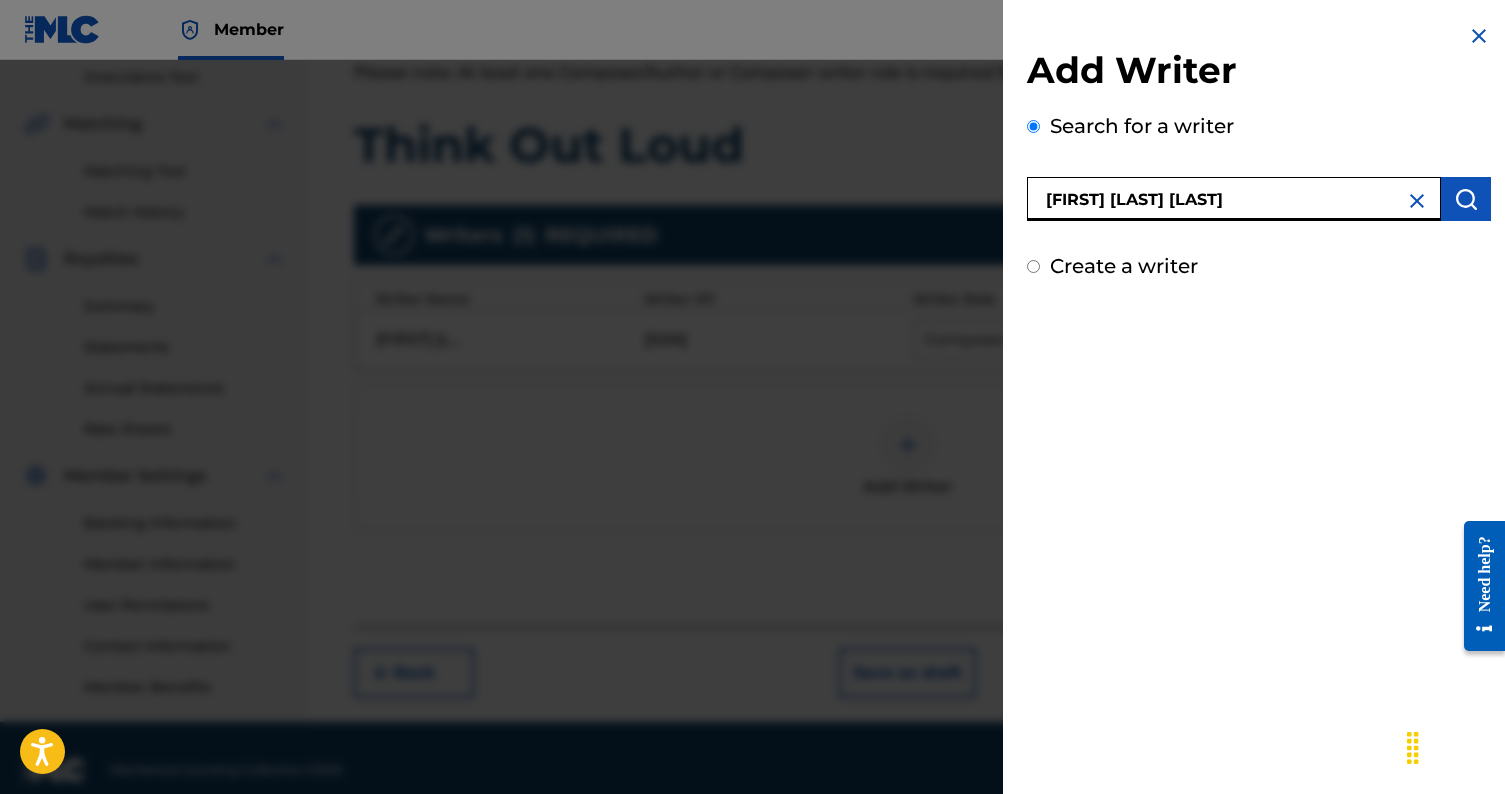 type on "[FIRST] [LAST] [LAST]" 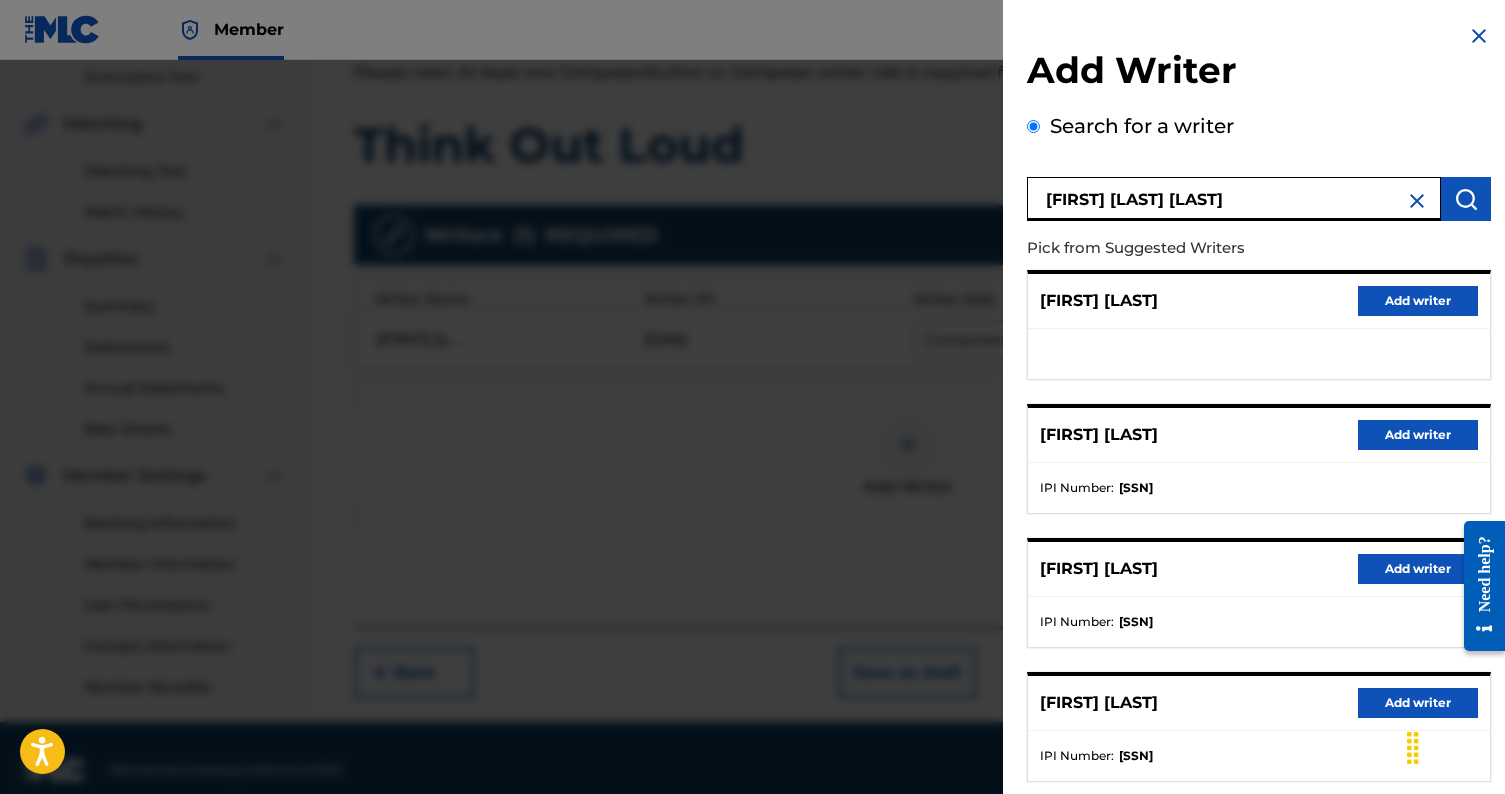 scroll, scrollTop: 248, scrollLeft: 0, axis: vertical 